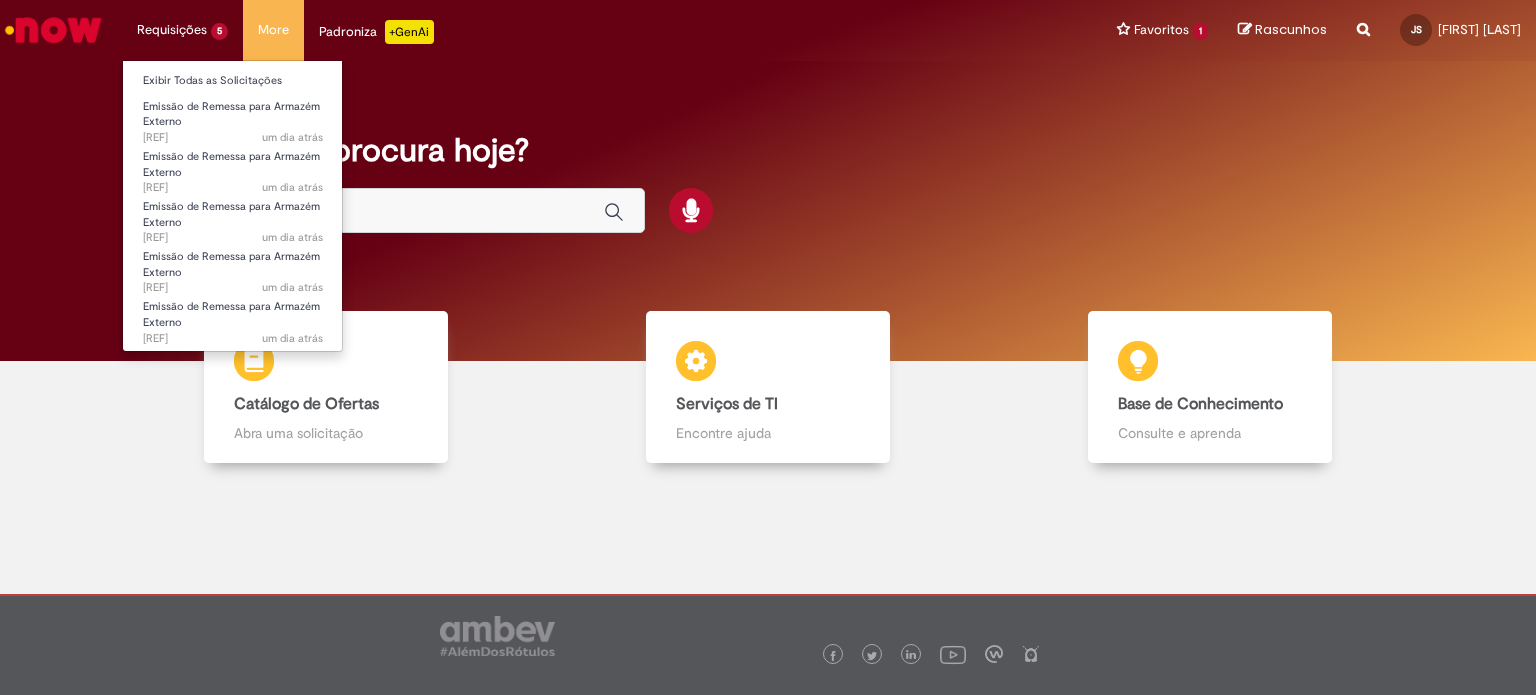 scroll, scrollTop: 0, scrollLeft: 0, axis: both 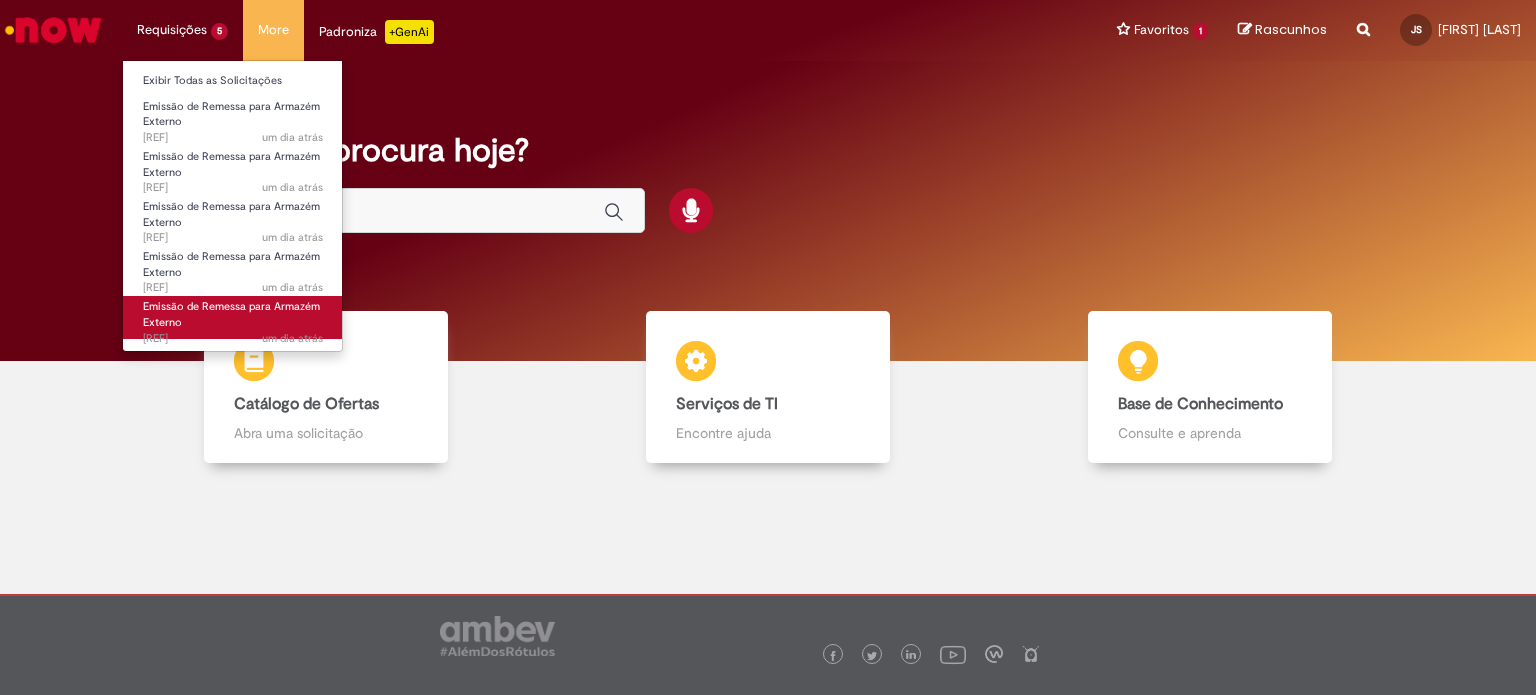 click on "um dia atrás" at bounding box center (292, 338) 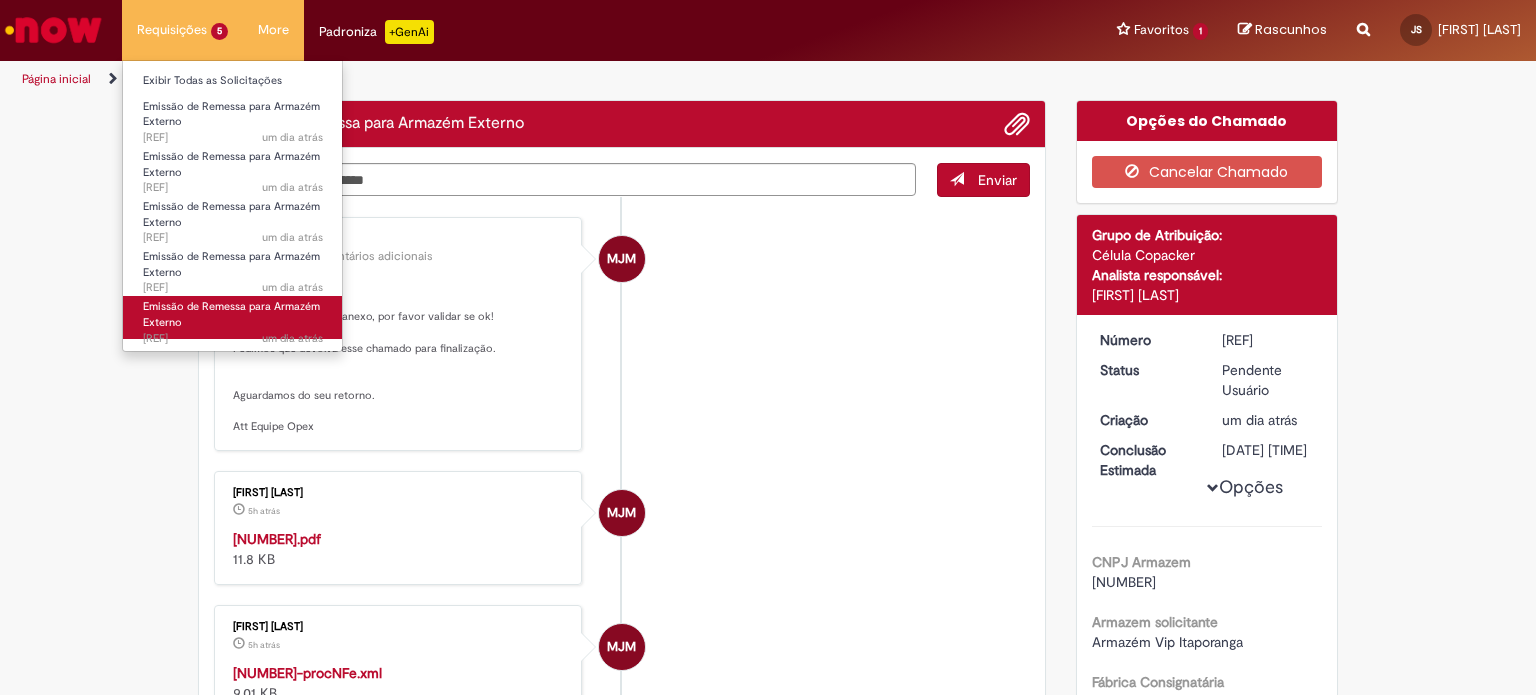 click on "um dia atrás" at bounding box center (292, 338) 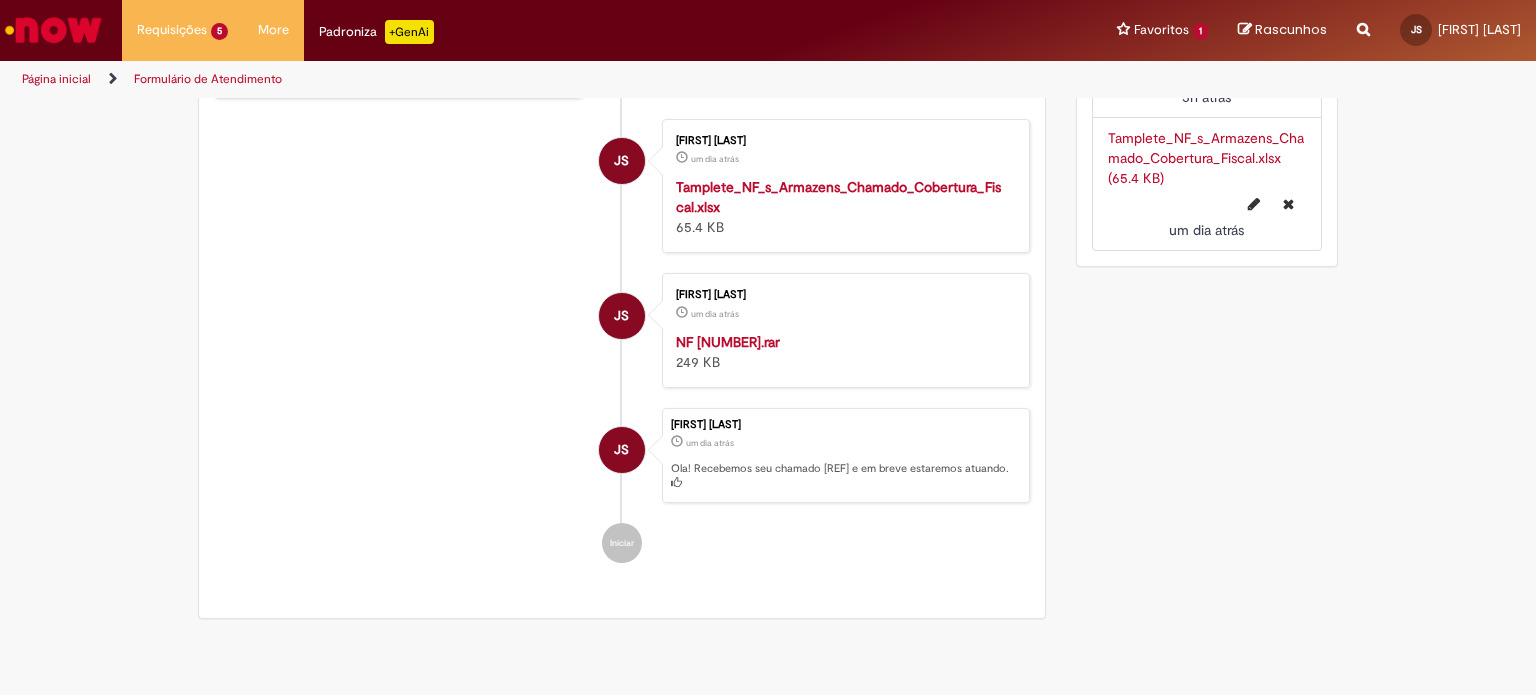 scroll, scrollTop: 1332, scrollLeft: 0, axis: vertical 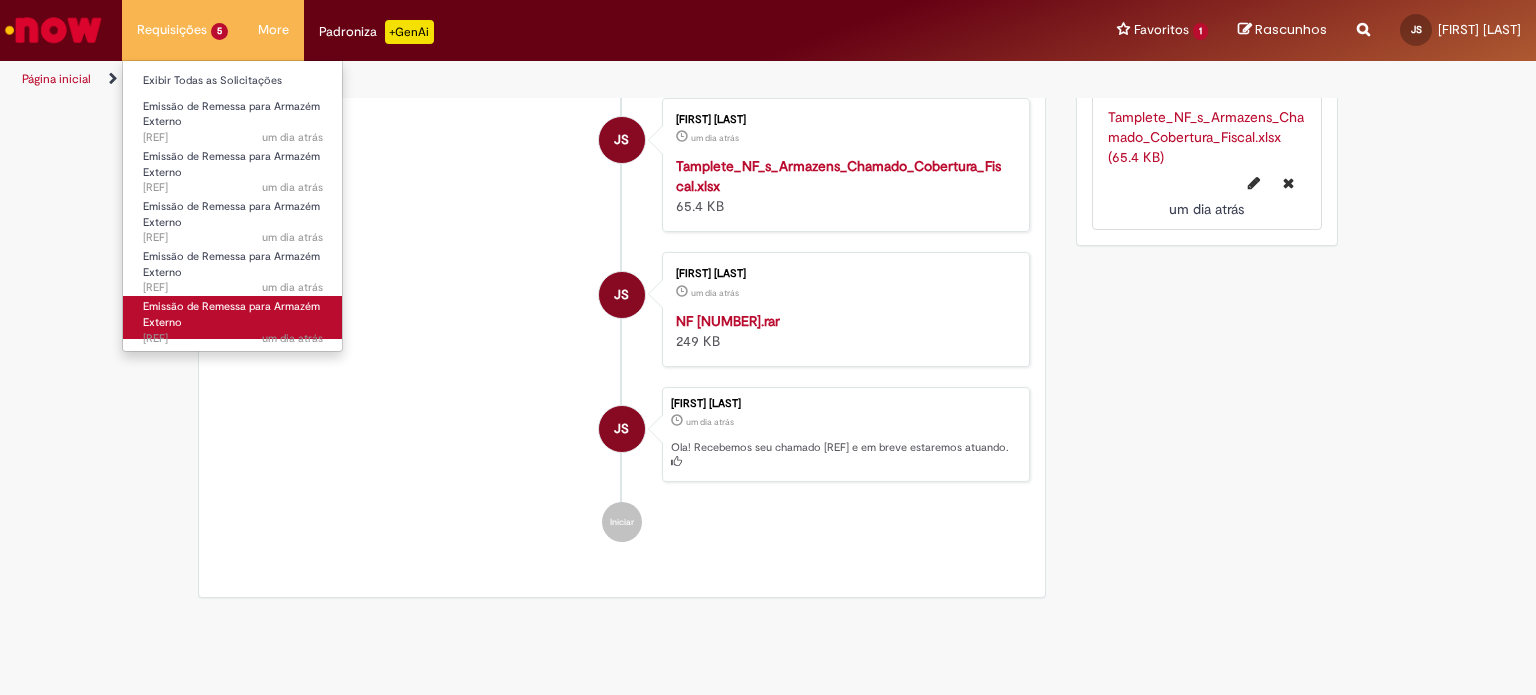click on "Emissão de Remessa para Armazém Externo
um dia atrás um dia atrás  [REF]" at bounding box center [233, 317] 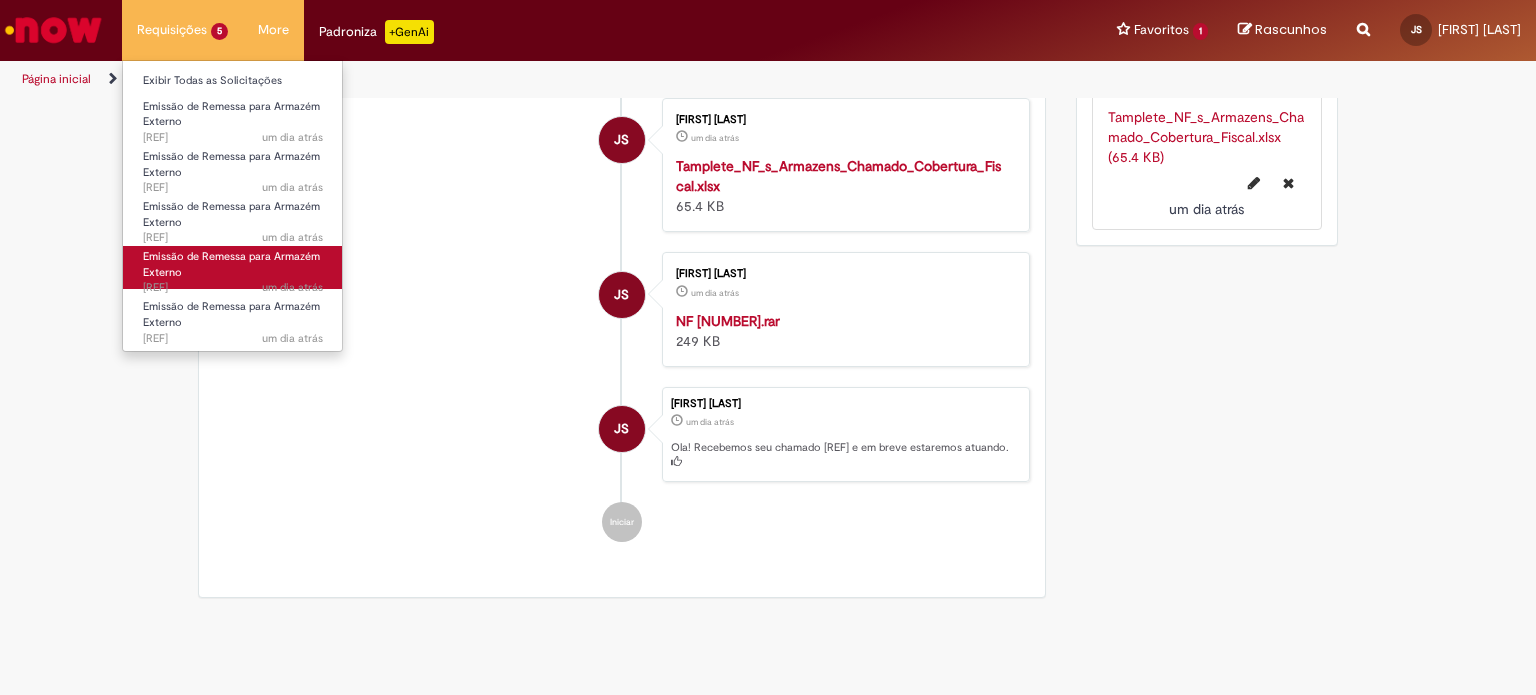 click on "Emissão de Remessa para Armazém Externo
um dia atrás um dia atrás  [REF]" at bounding box center (233, 267) 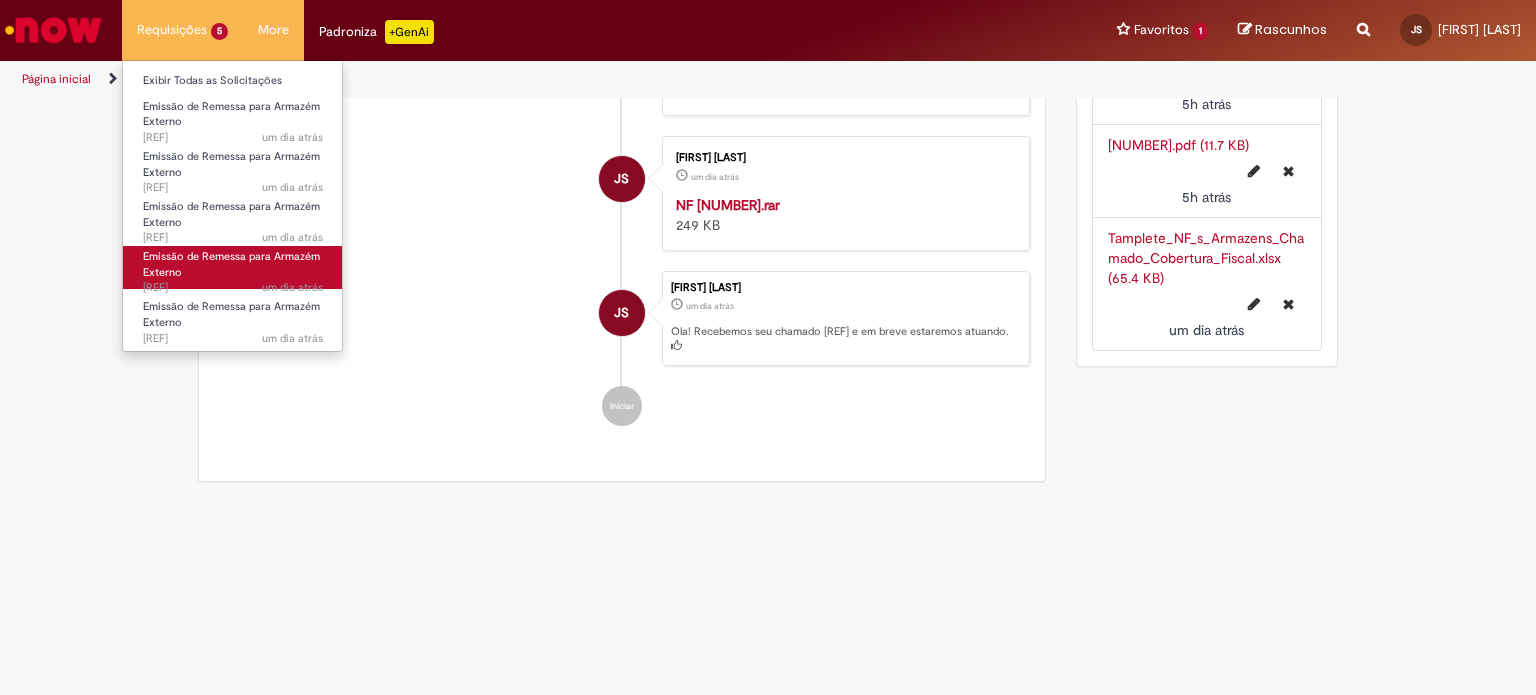 scroll, scrollTop: 0, scrollLeft: 0, axis: both 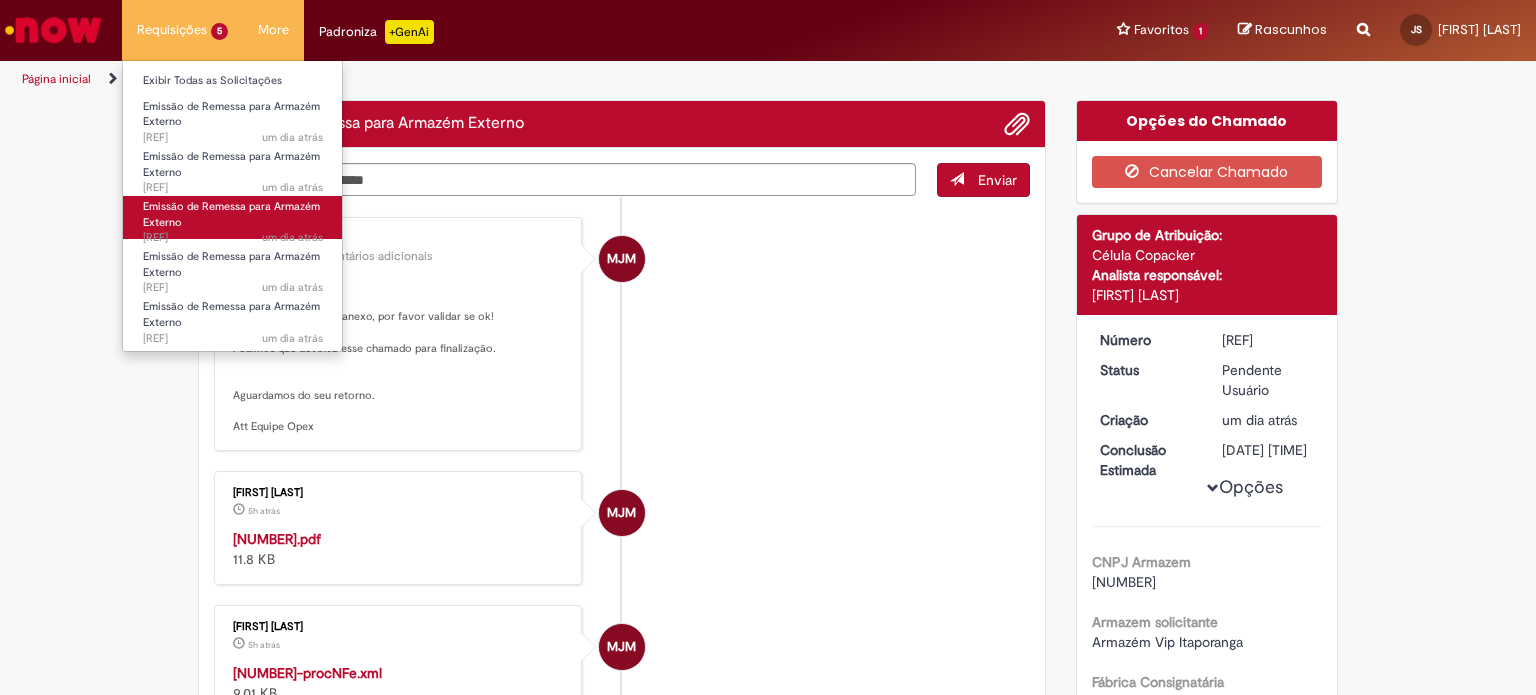 click on "Emissão de Remessa para Armazém Externo" at bounding box center [231, 214] 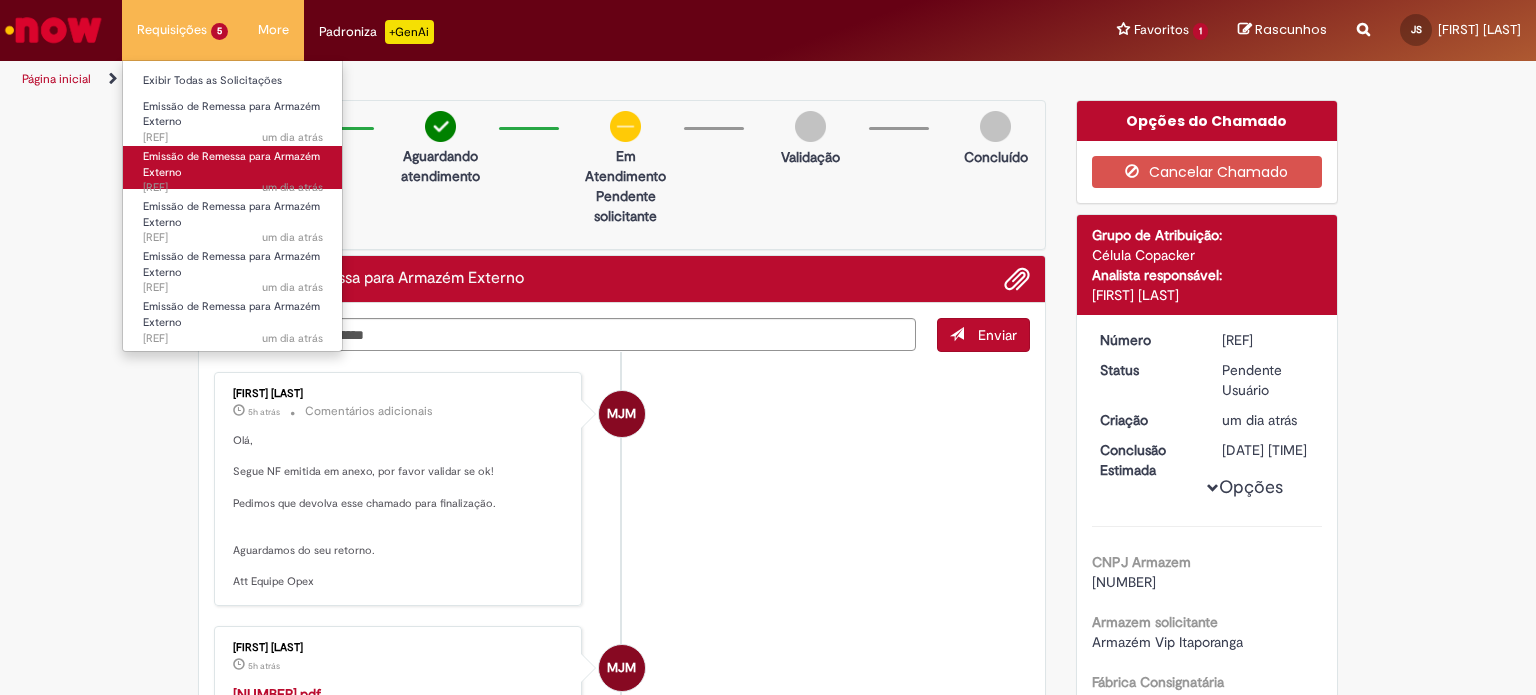 click on "Emissão de Remessa para Armazém Externo" at bounding box center [231, 164] 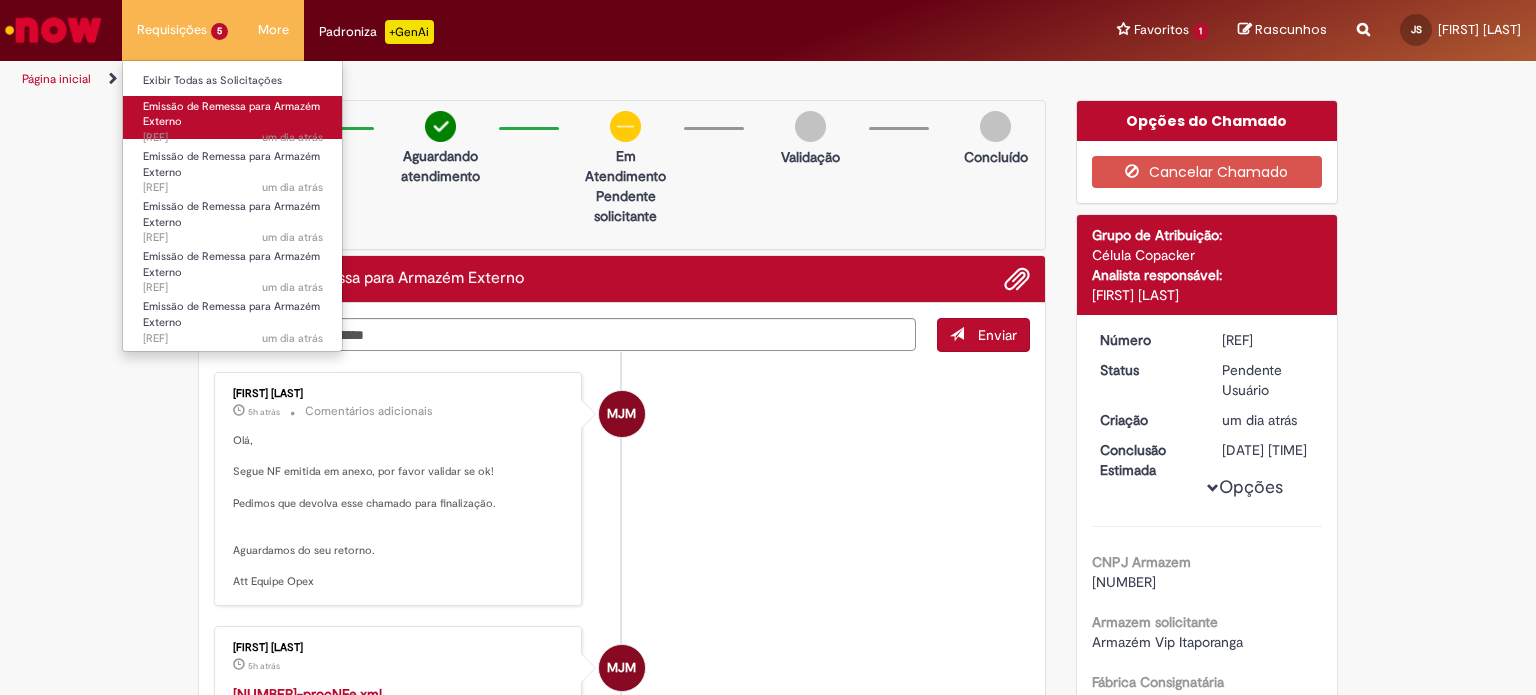 click on "Emissão de Remessa para Armazém Externo
um dia atrás um dia atrás  [REF]" at bounding box center [233, 117] 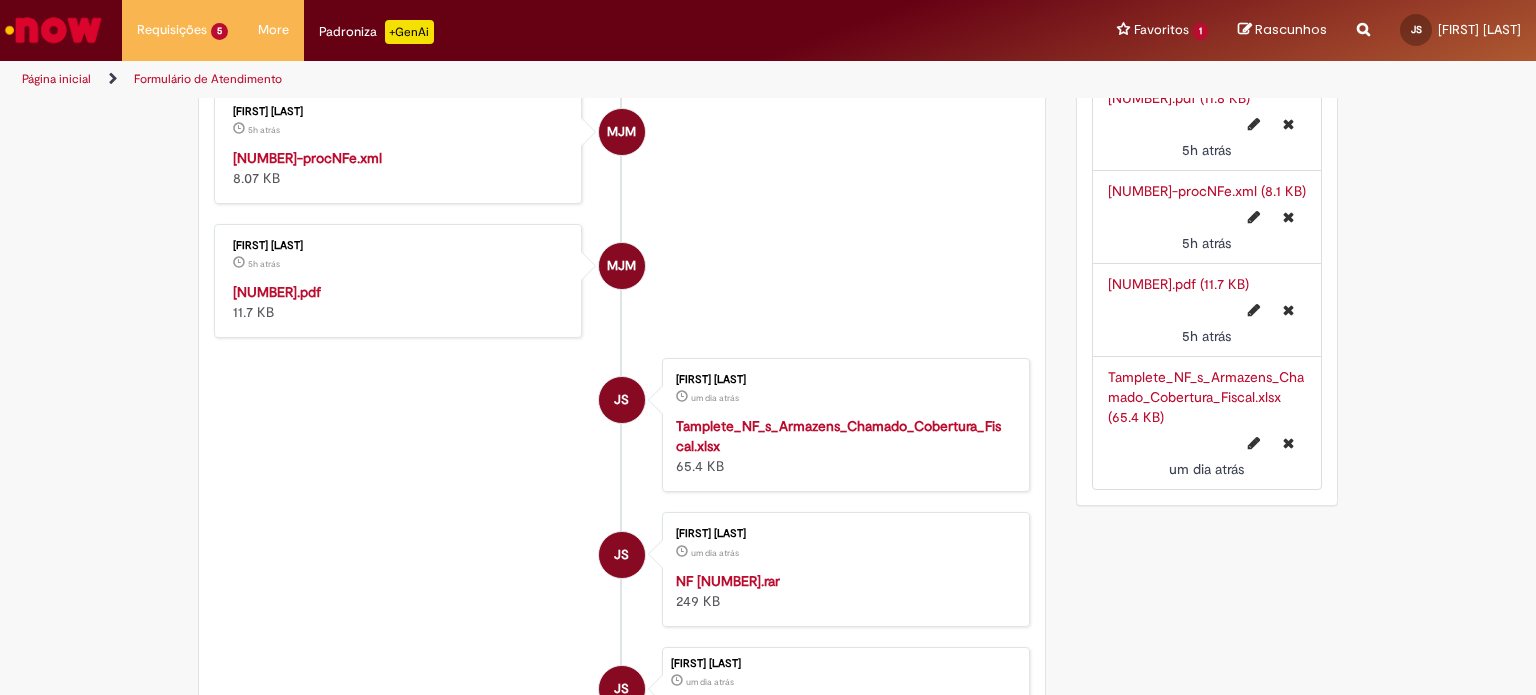 scroll, scrollTop: 1072, scrollLeft: 0, axis: vertical 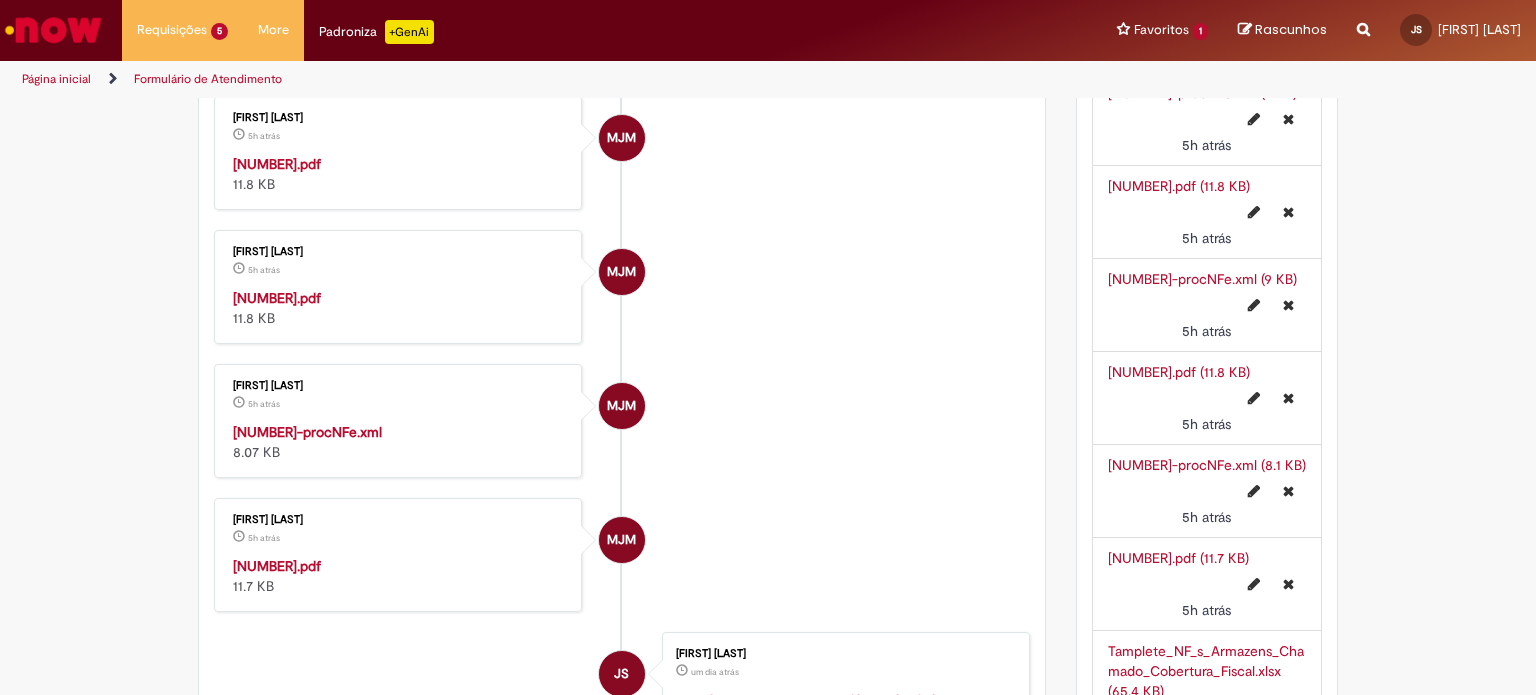 click on "[NUMBER].pdf  11.8 KB" at bounding box center [399, 308] 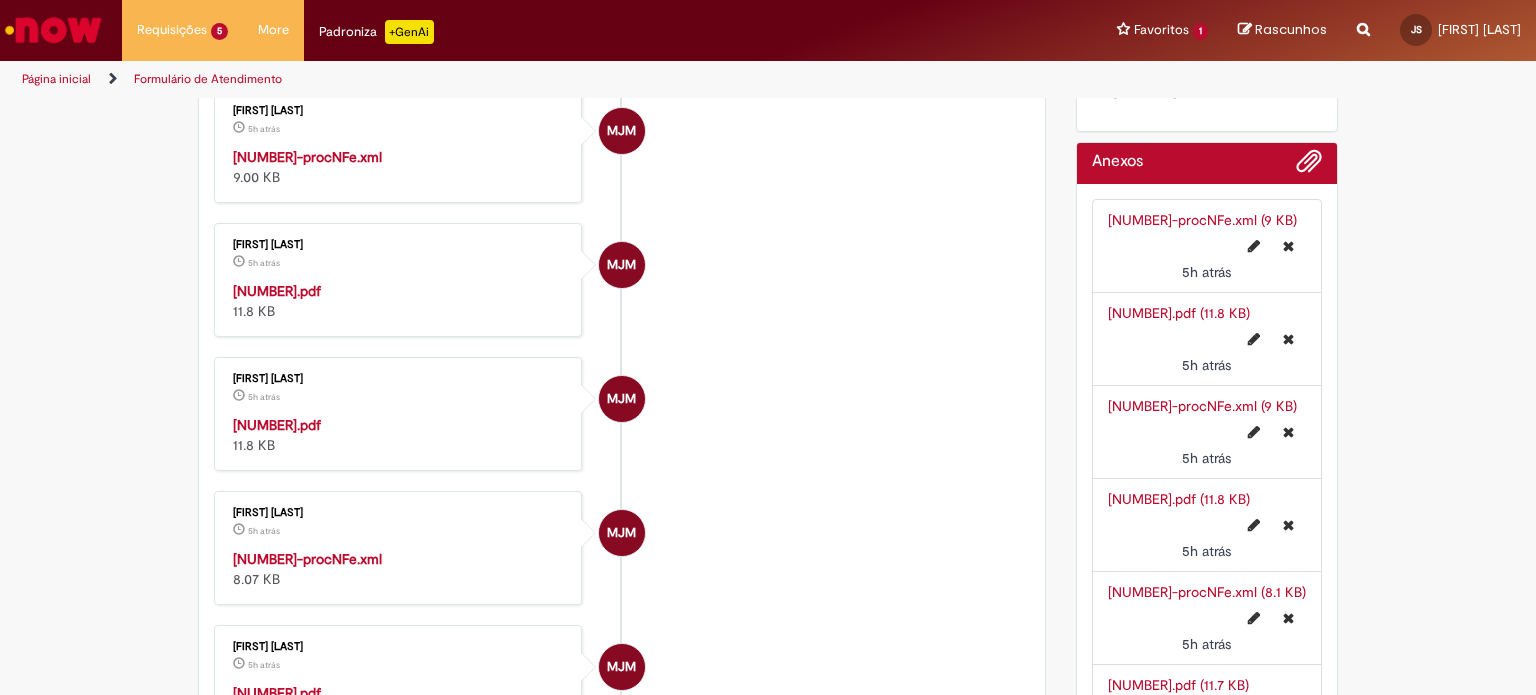 scroll, scrollTop: 668, scrollLeft: 0, axis: vertical 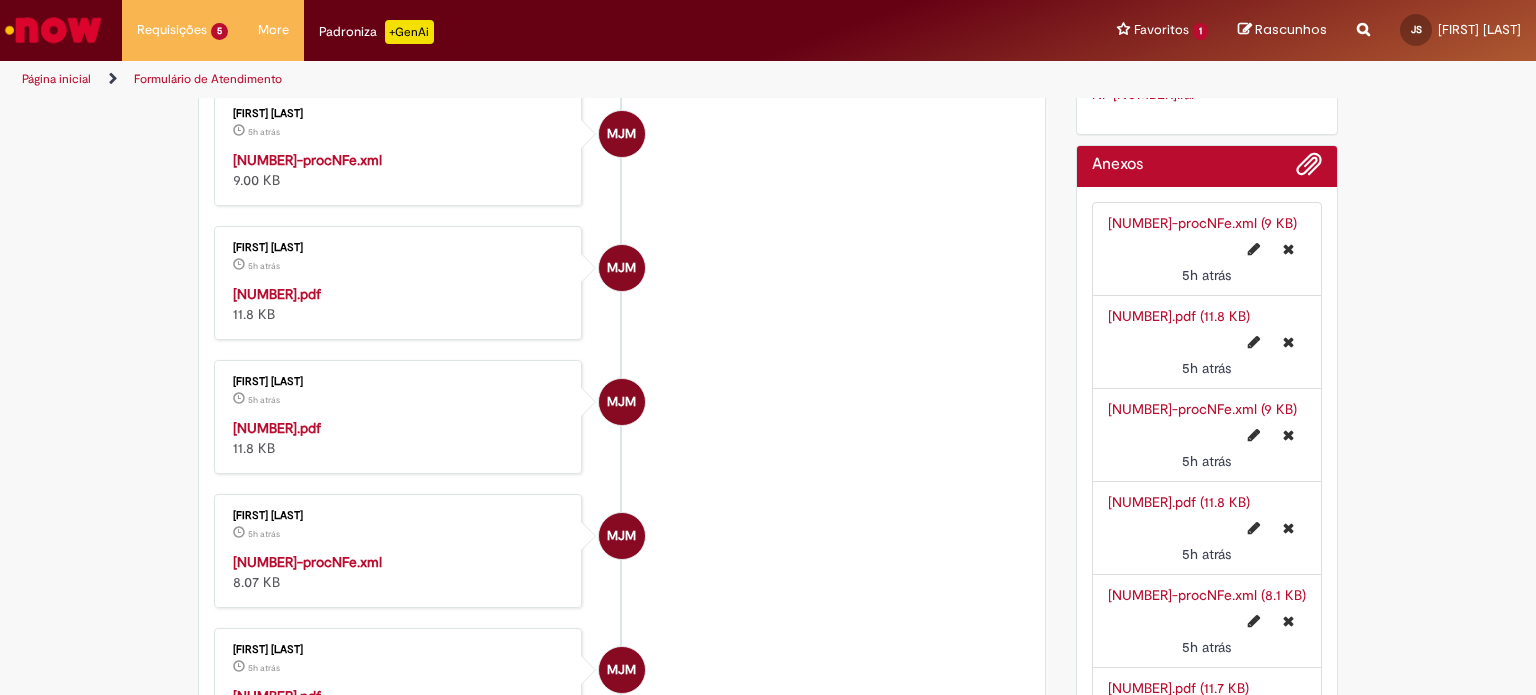 click on "[NUMBER].pdf  11.8 KB" at bounding box center (399, 304) 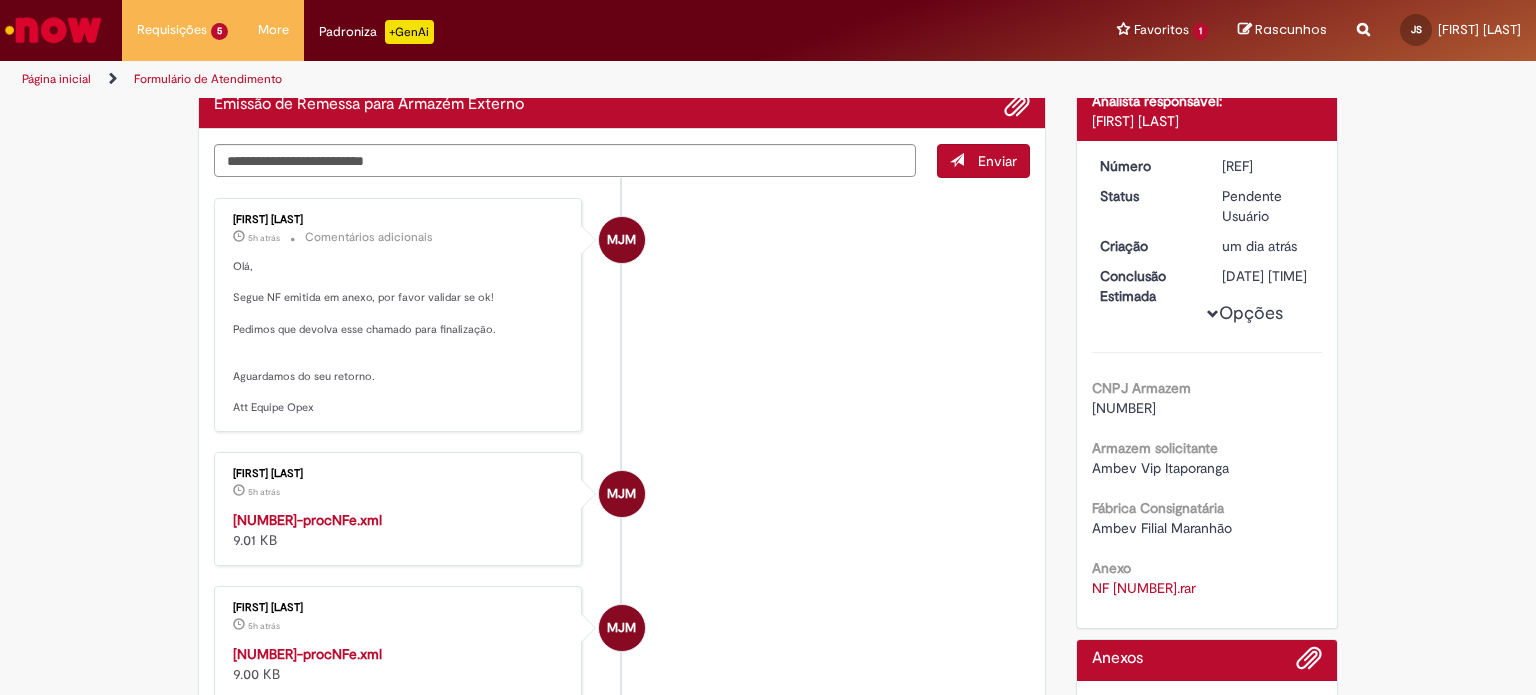 scroll, scrollTop: 172, scrollLeft: 0, axis: vertical 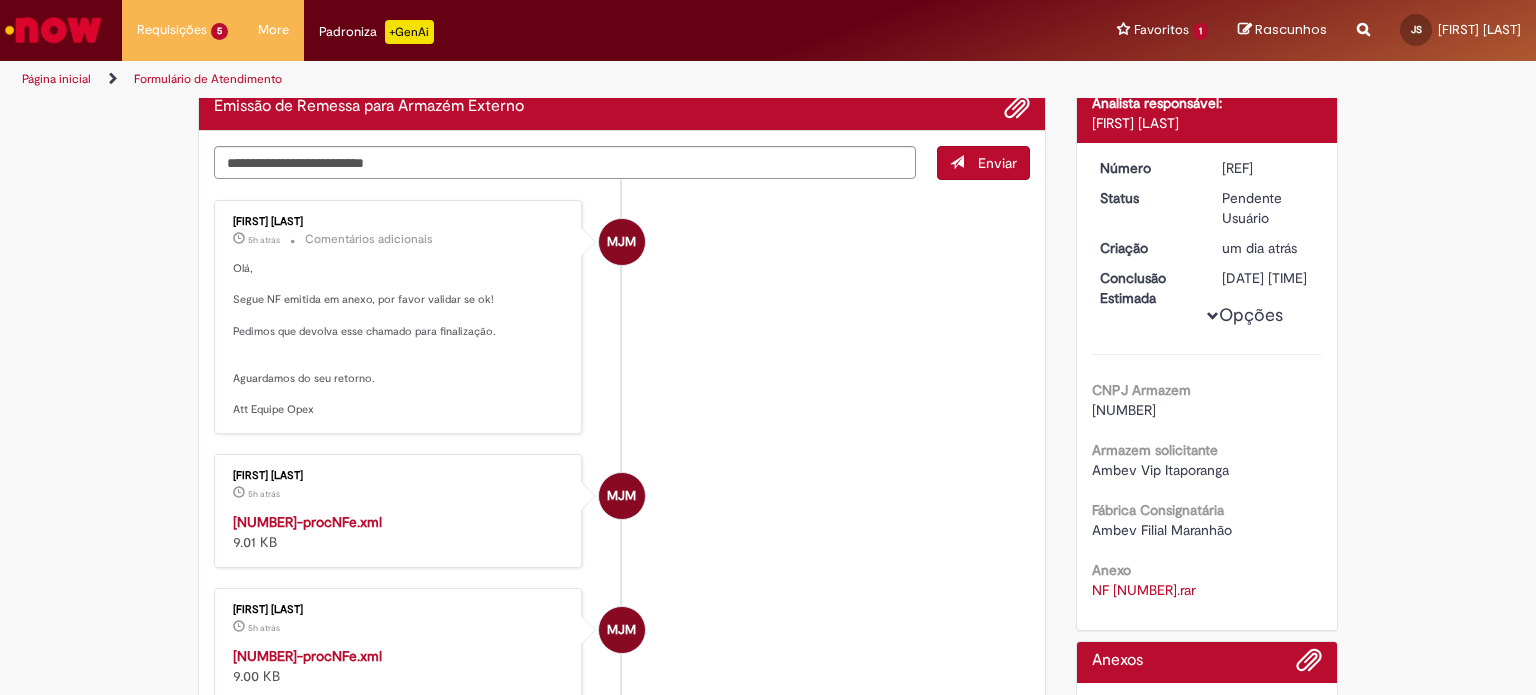 click on "[REF]" at bounding box center [1268, 168] 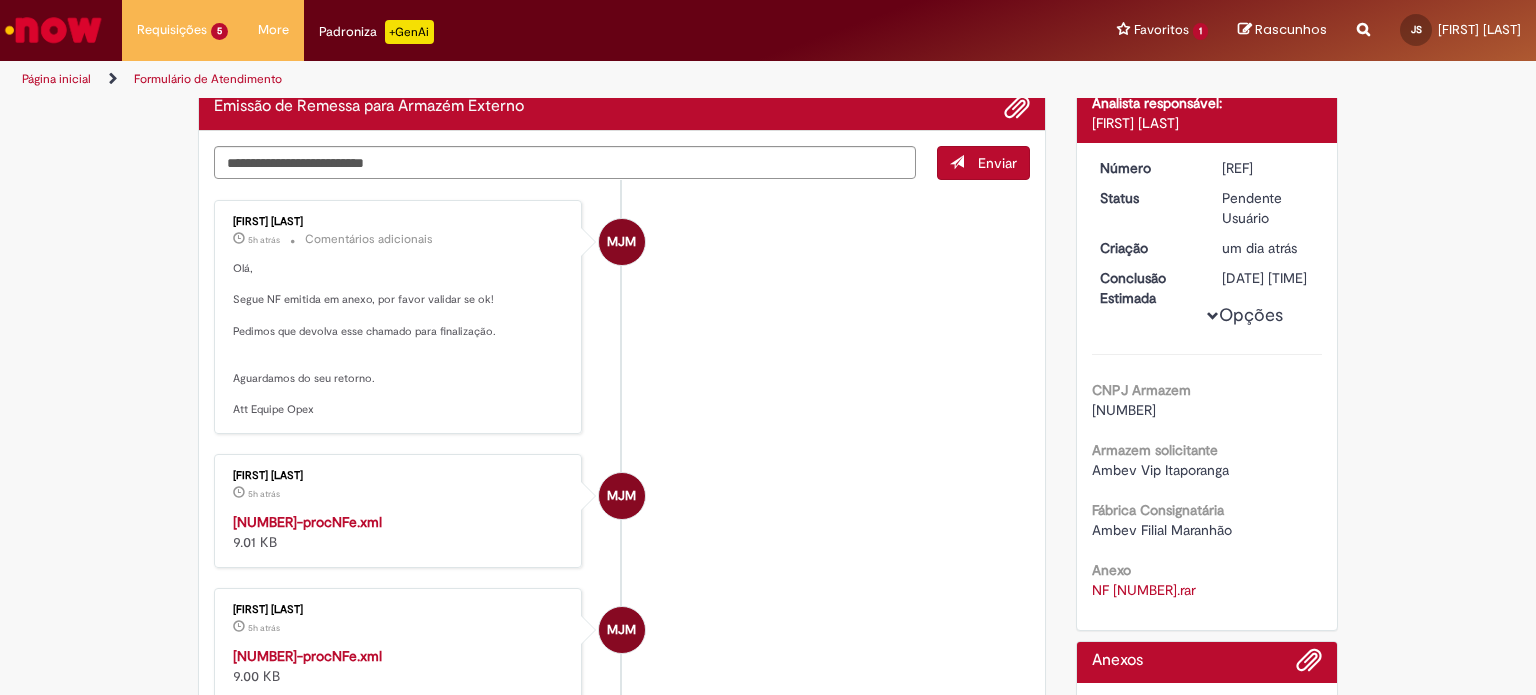 copy on "[REF]" 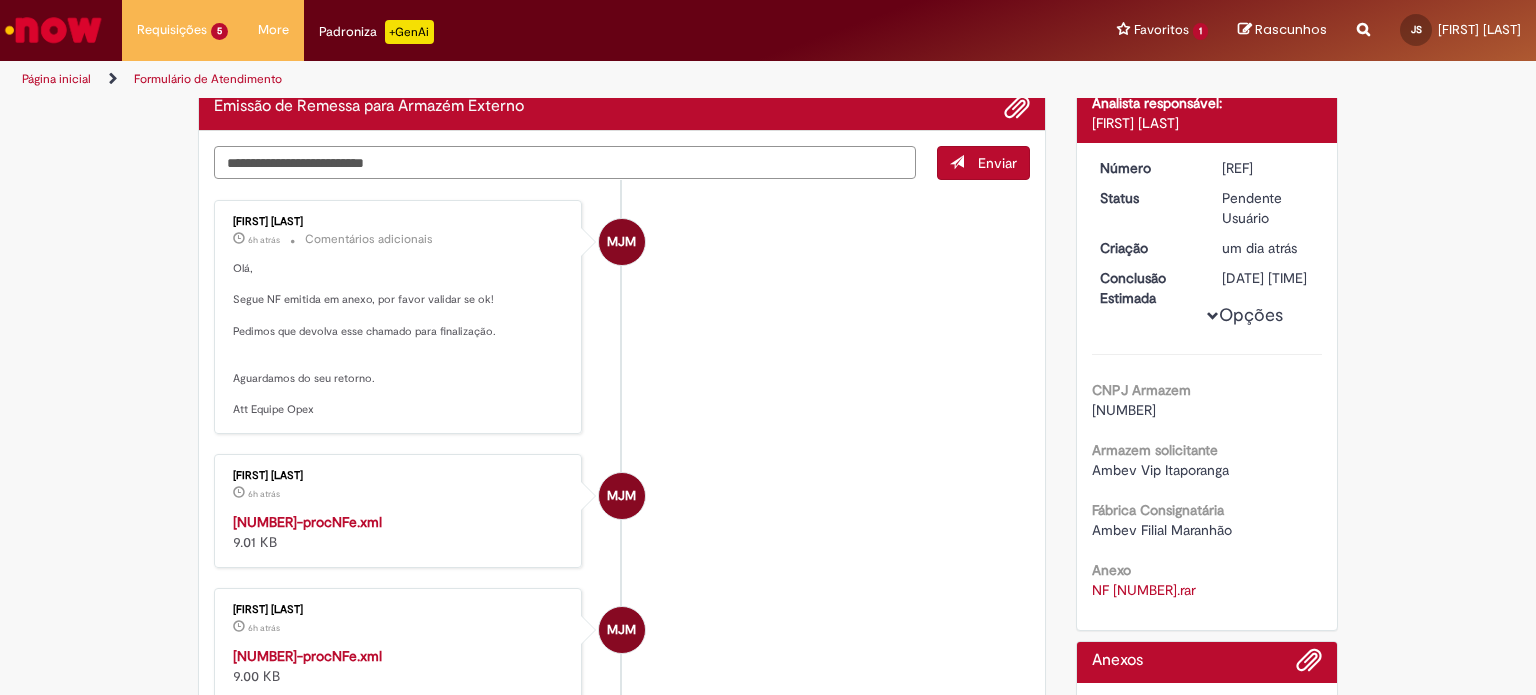 click at bounding box center [565, 163] 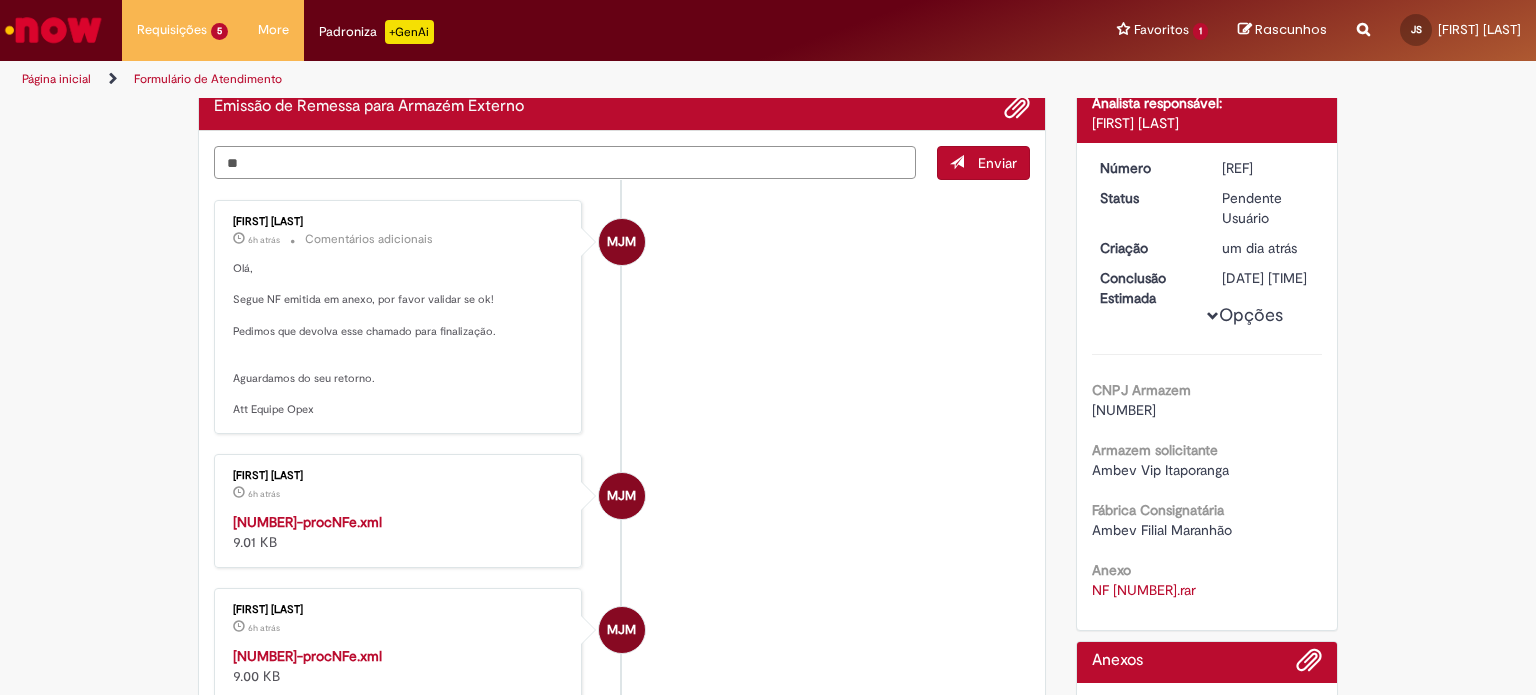 type on "*" 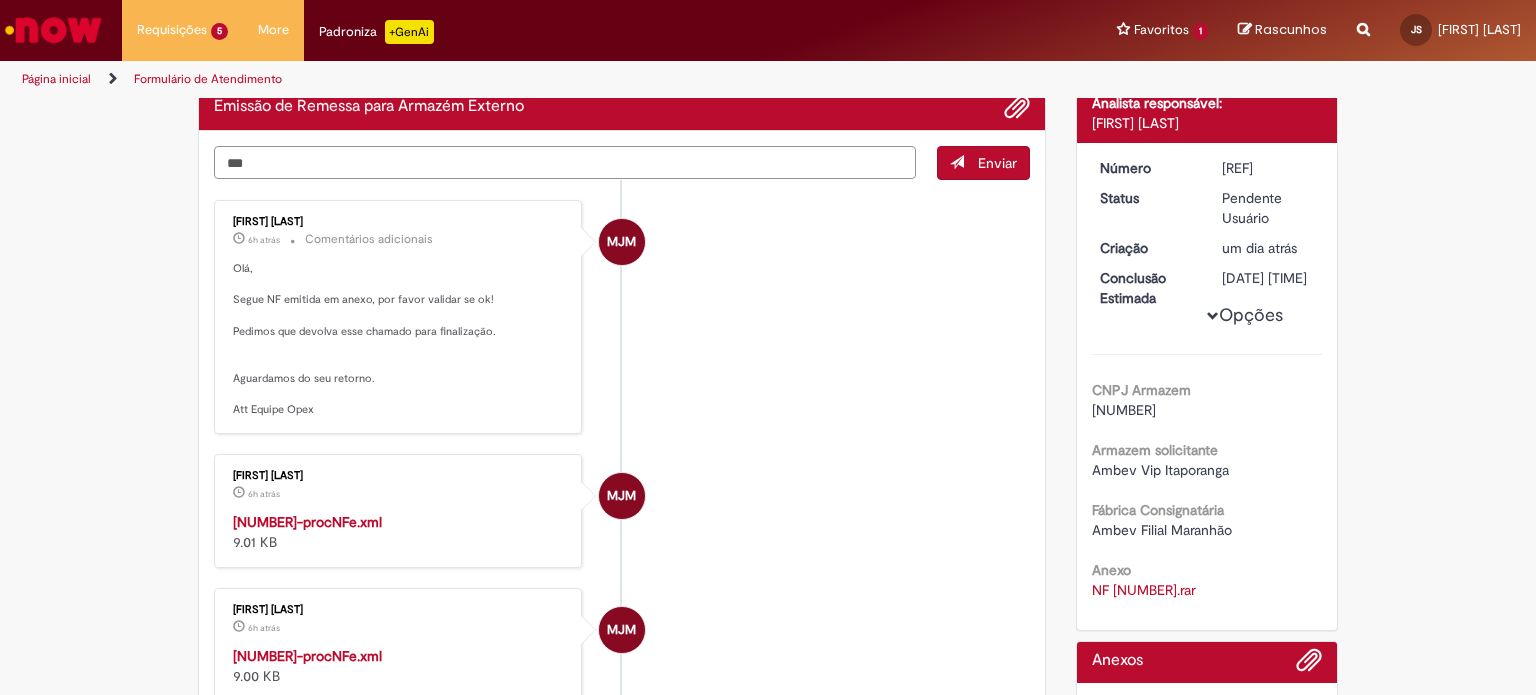 paste on "*******" 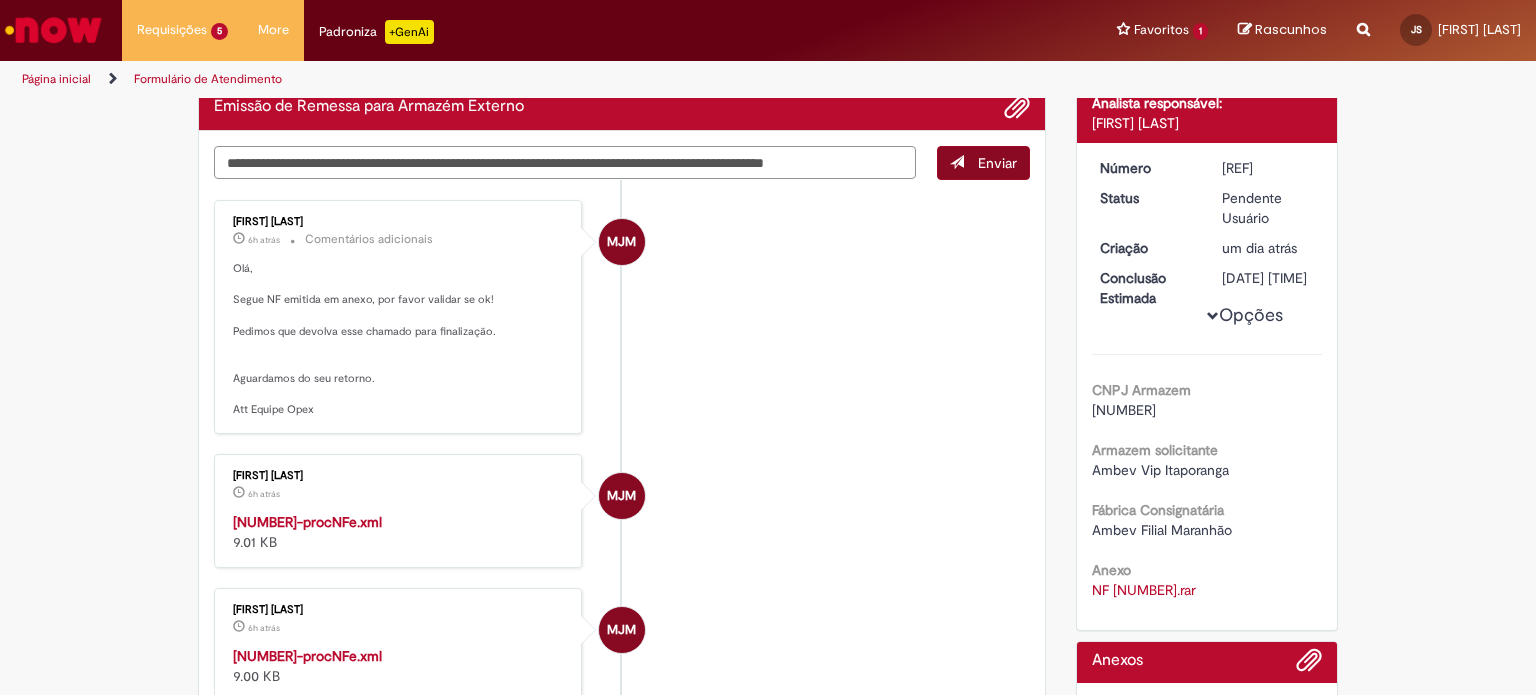 type on "**********" 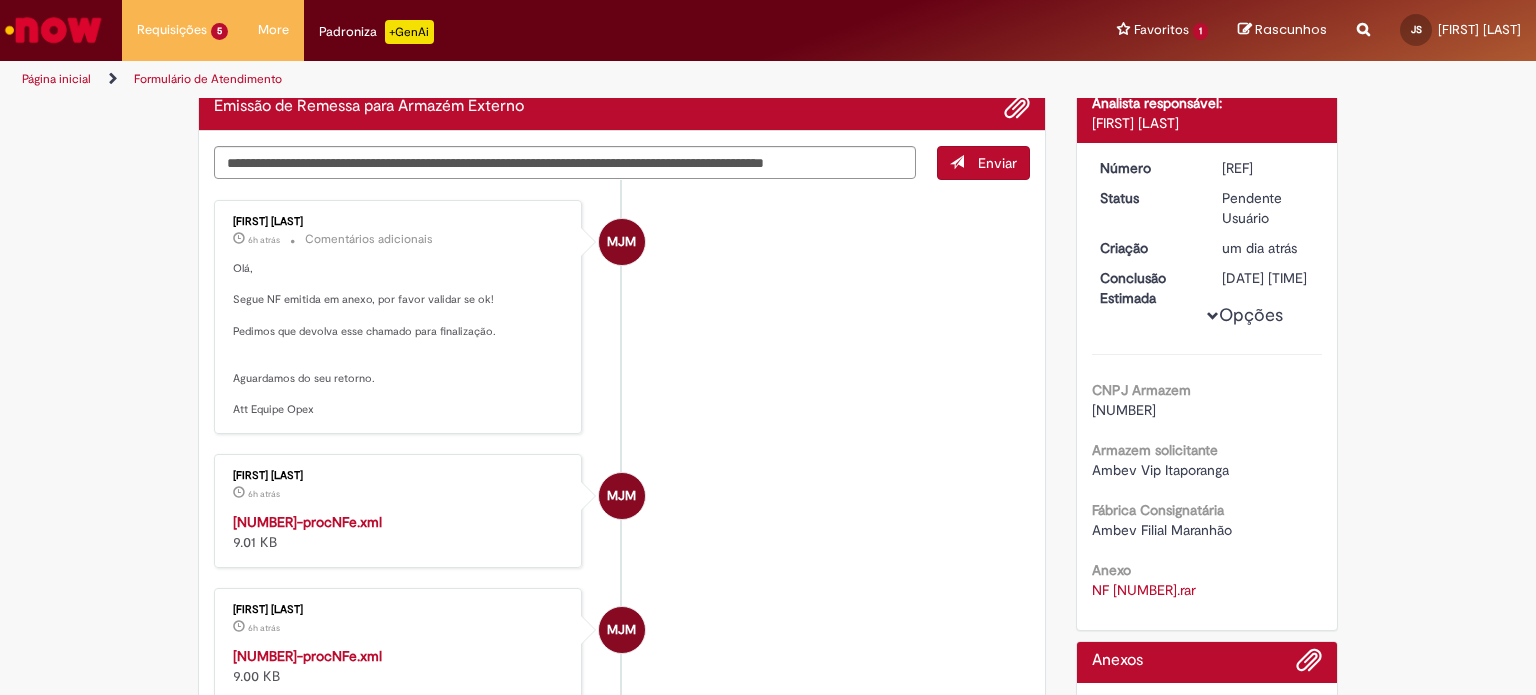 click on "Enviar" at bounding box center [983, 163] 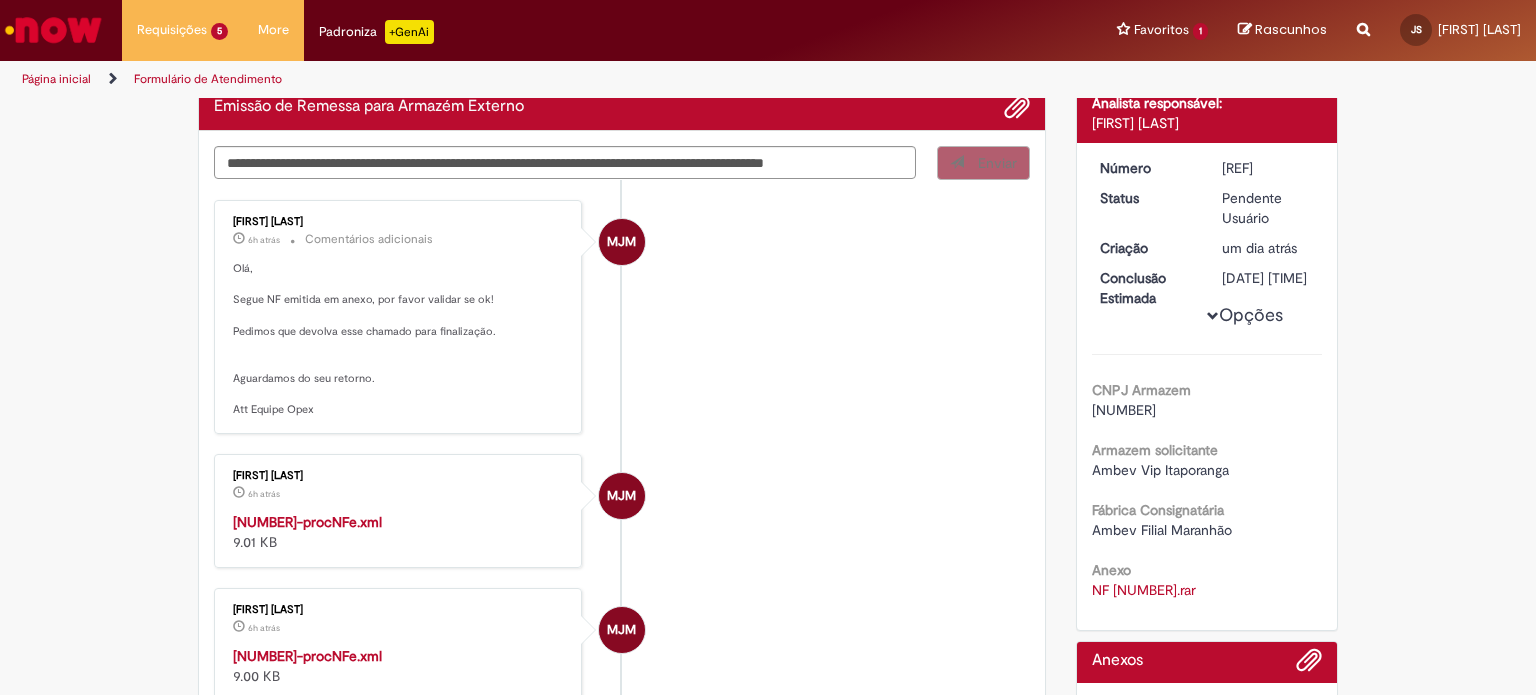 type 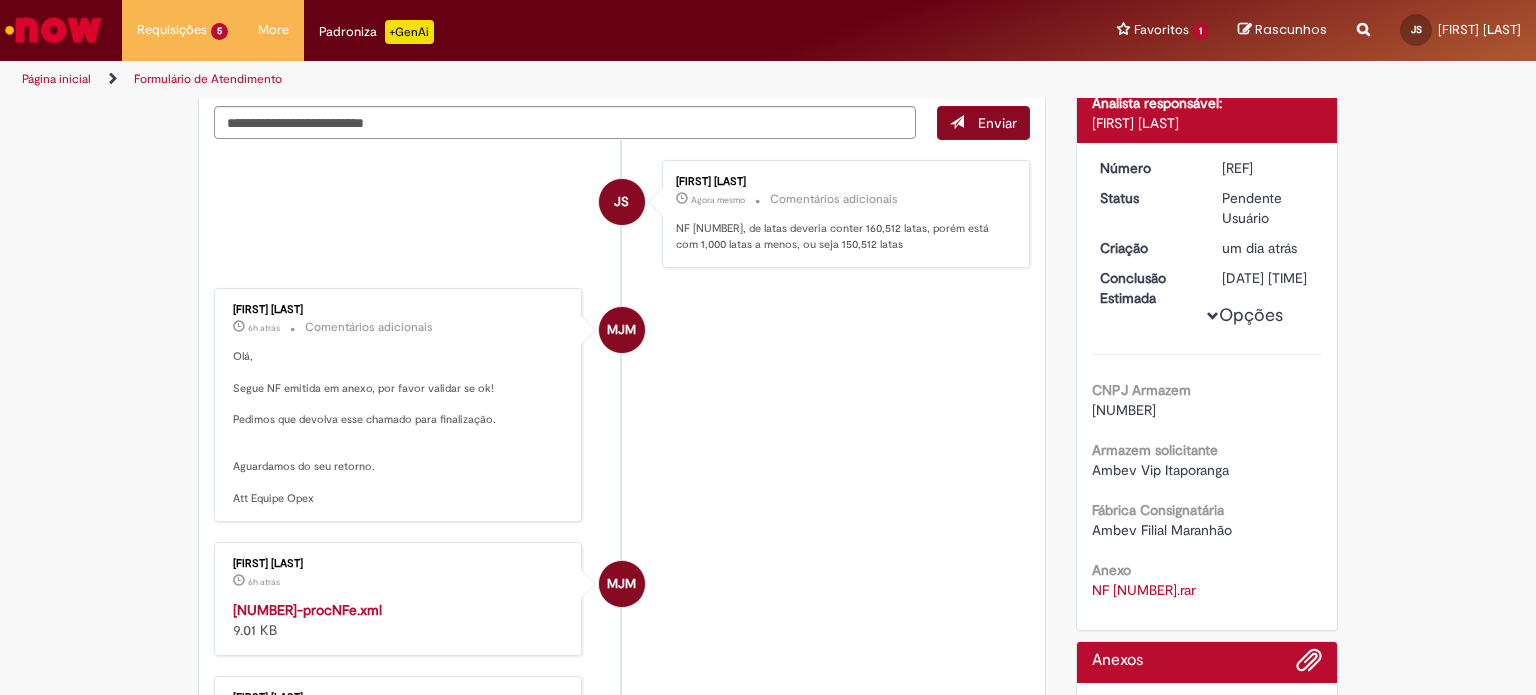 scroll, scrollTop: 132, scrollLeft: 0, axis: vertical 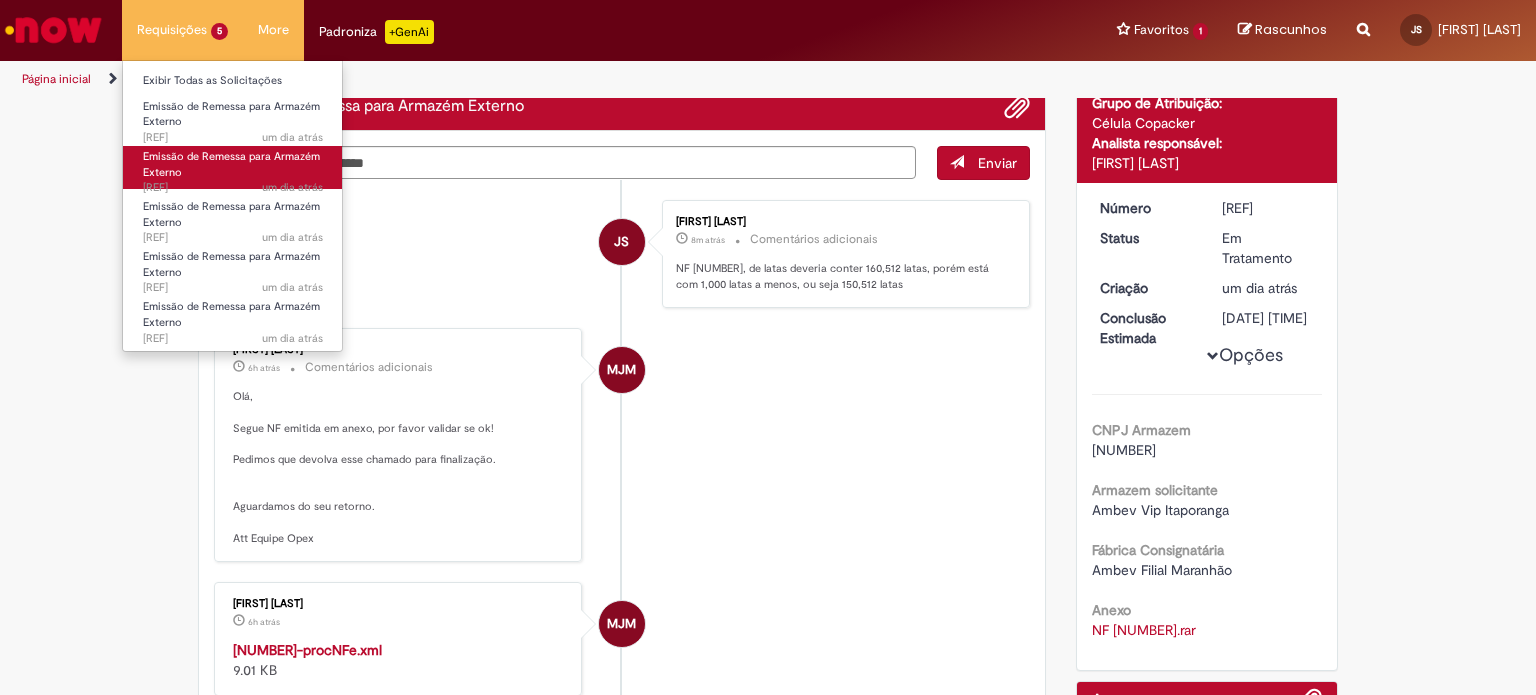 click on "Emissão de Remessa para Armazém Externo
um dia atrás um dia atrás  [REF]" at bounding box center [233, 167] 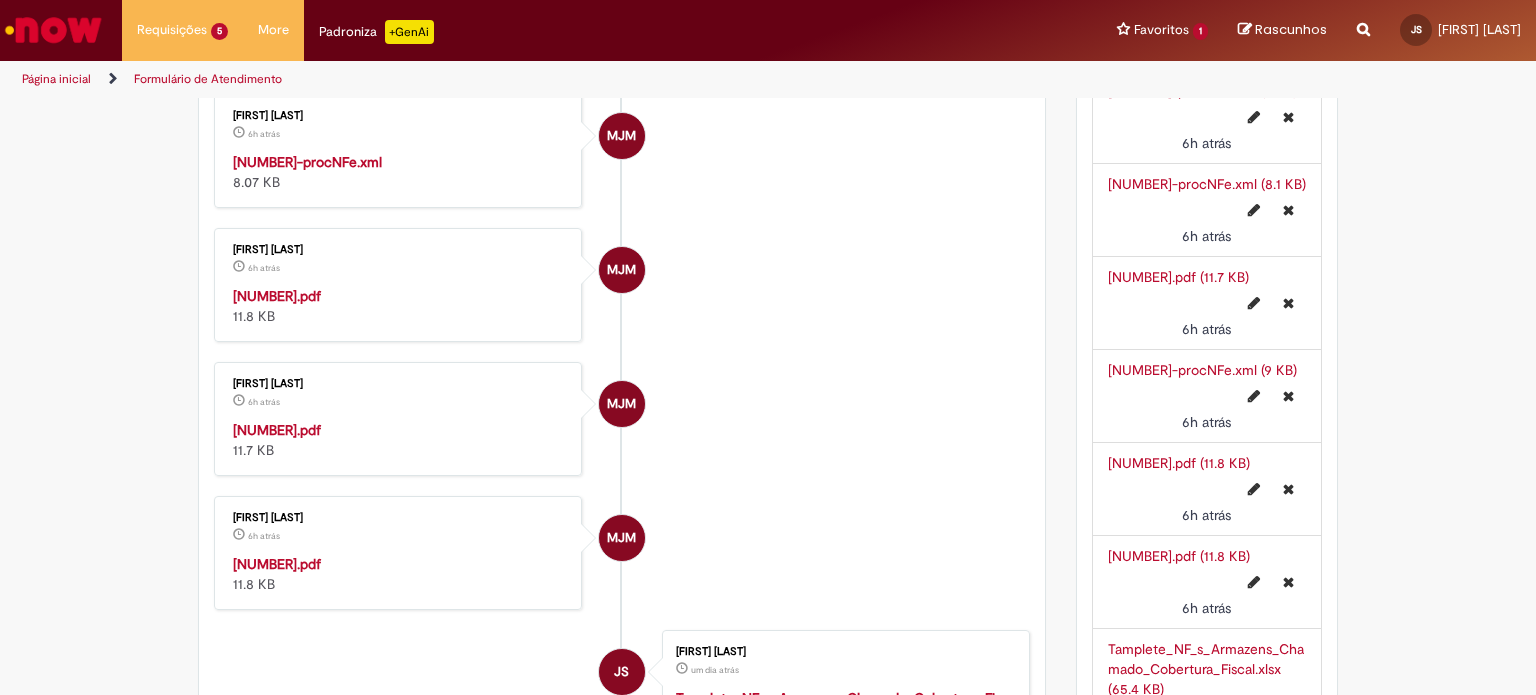 scroll, scrollTop: 804, scrollLeft: 0, axis: vertical 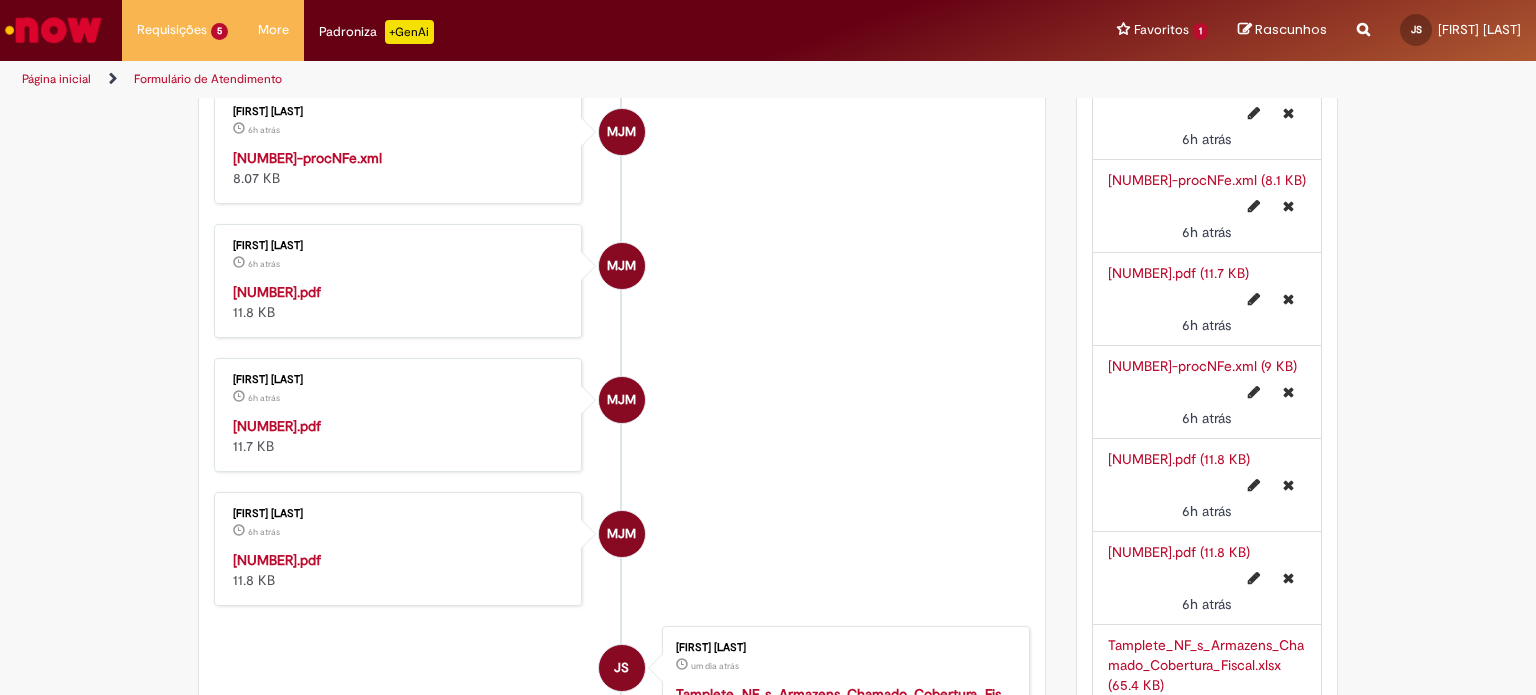 click on "[NUMBER].pdf" at bounding box center [277, 292] 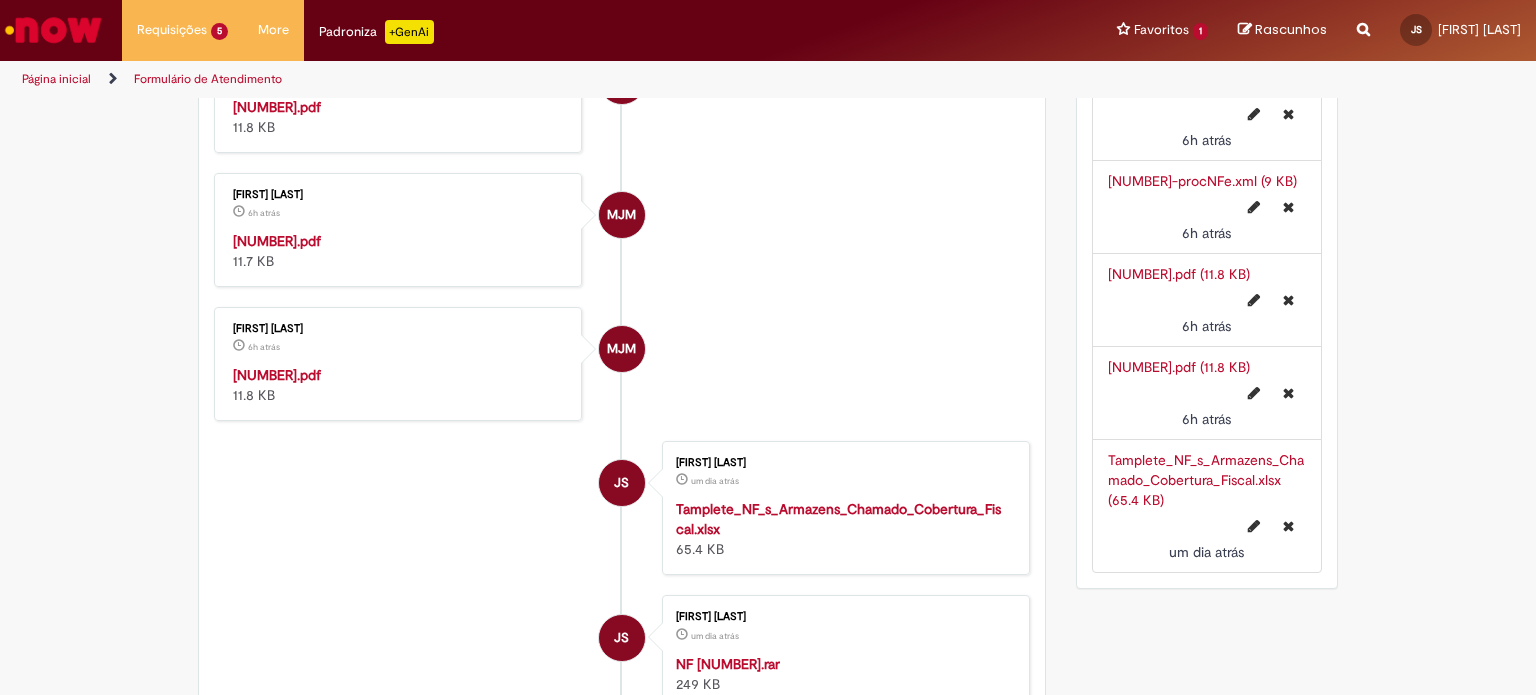 scroll, scrollTop: 992, scrollLeft: 0, axis: vertical 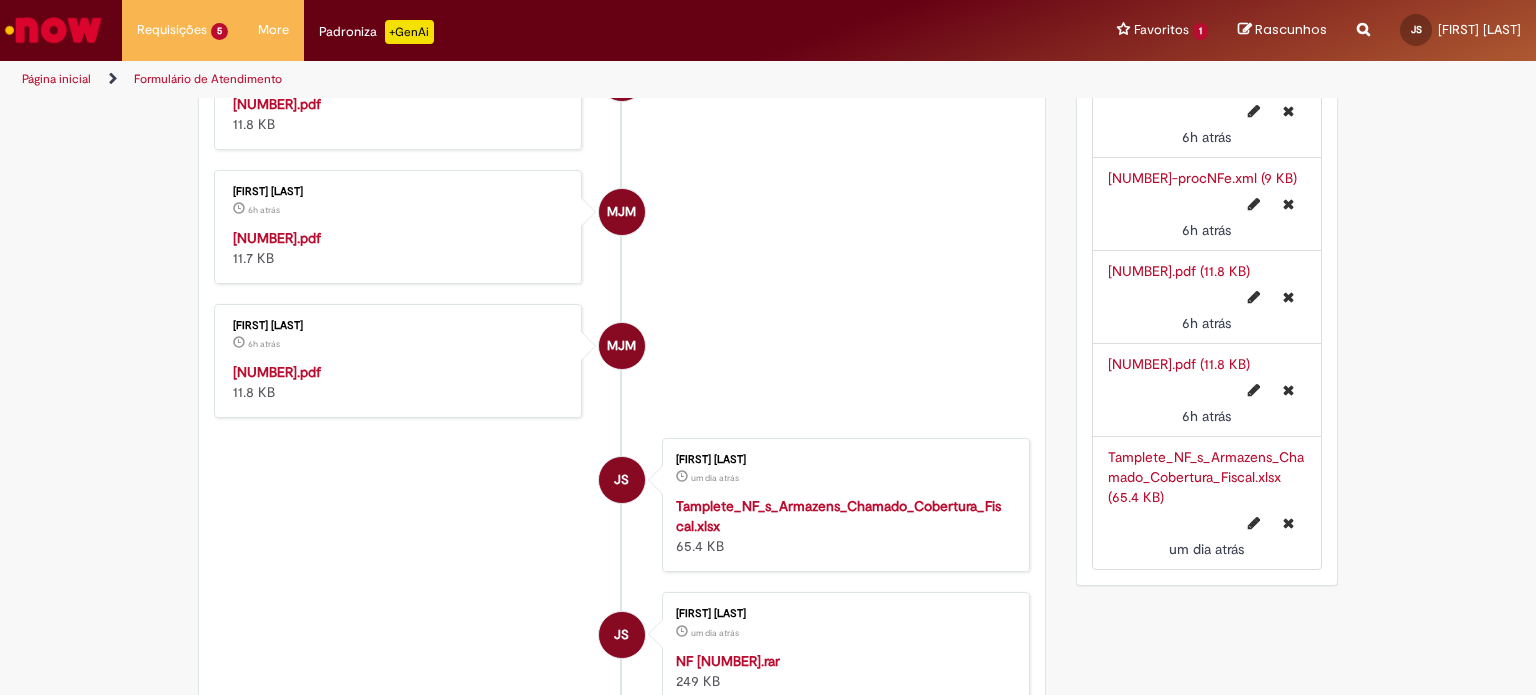 click on "[FIRST] [LAST]
6h atrás 6 horas atrás
[NUMBER].pdf  11.7 KB" at bounding box center [398, 227] 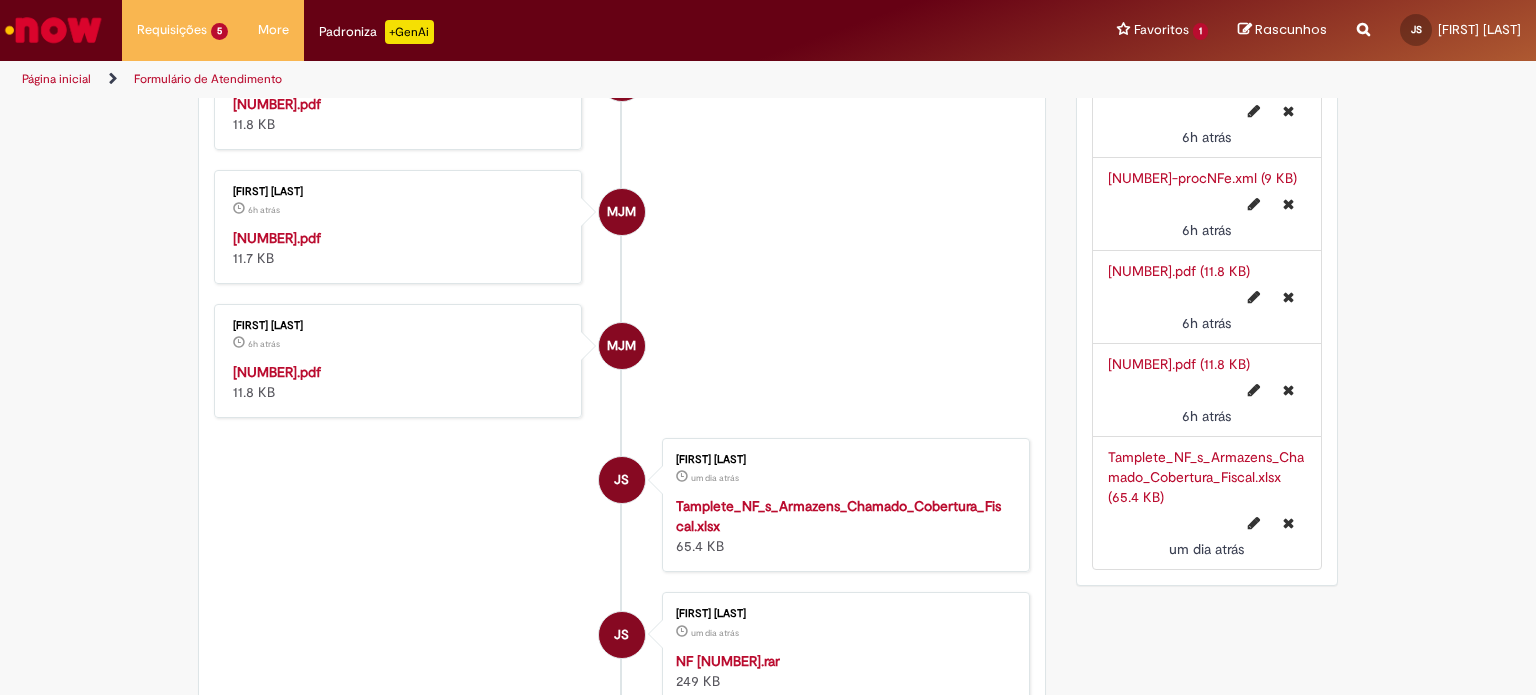 click on "[NUMBER].pdf" at bounding box center (277, 238) 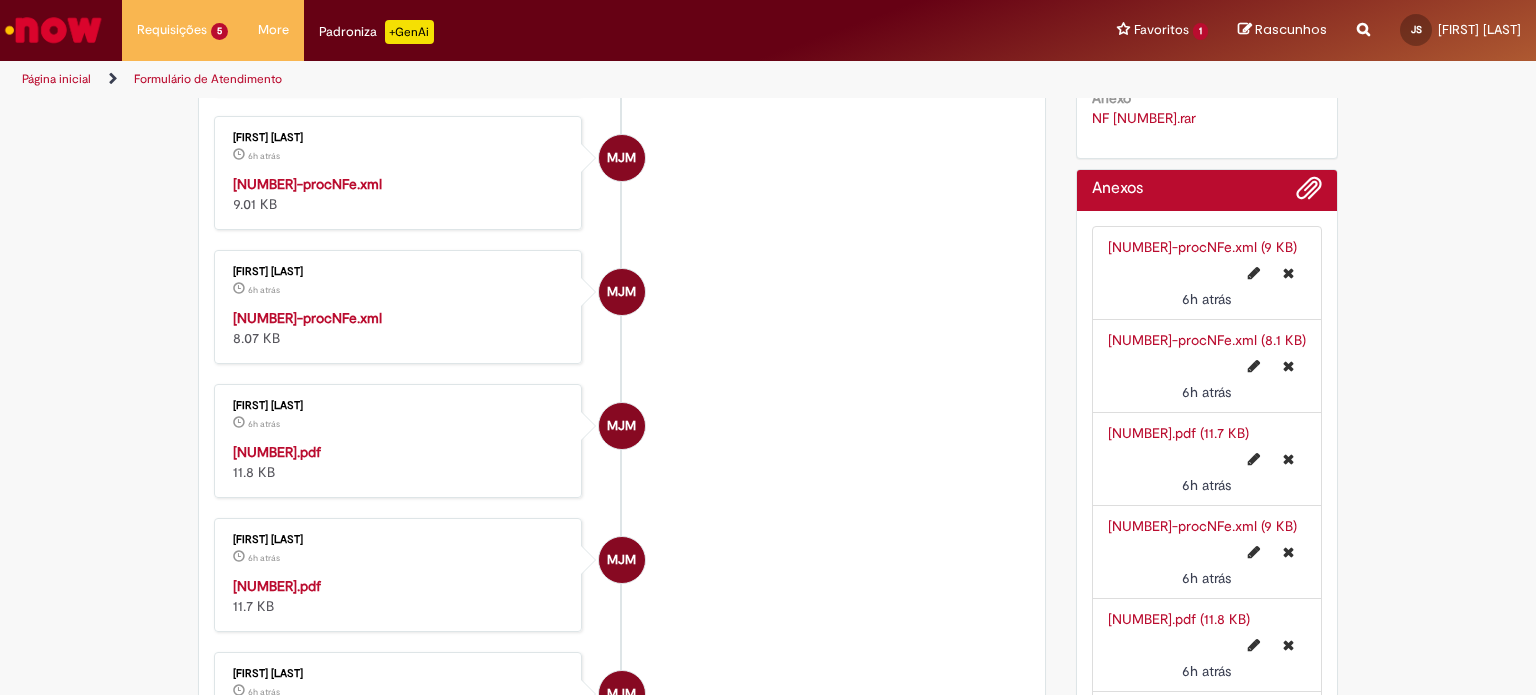 scroll, scrollTop: 640, scrollLeft: 0, axis: vertical 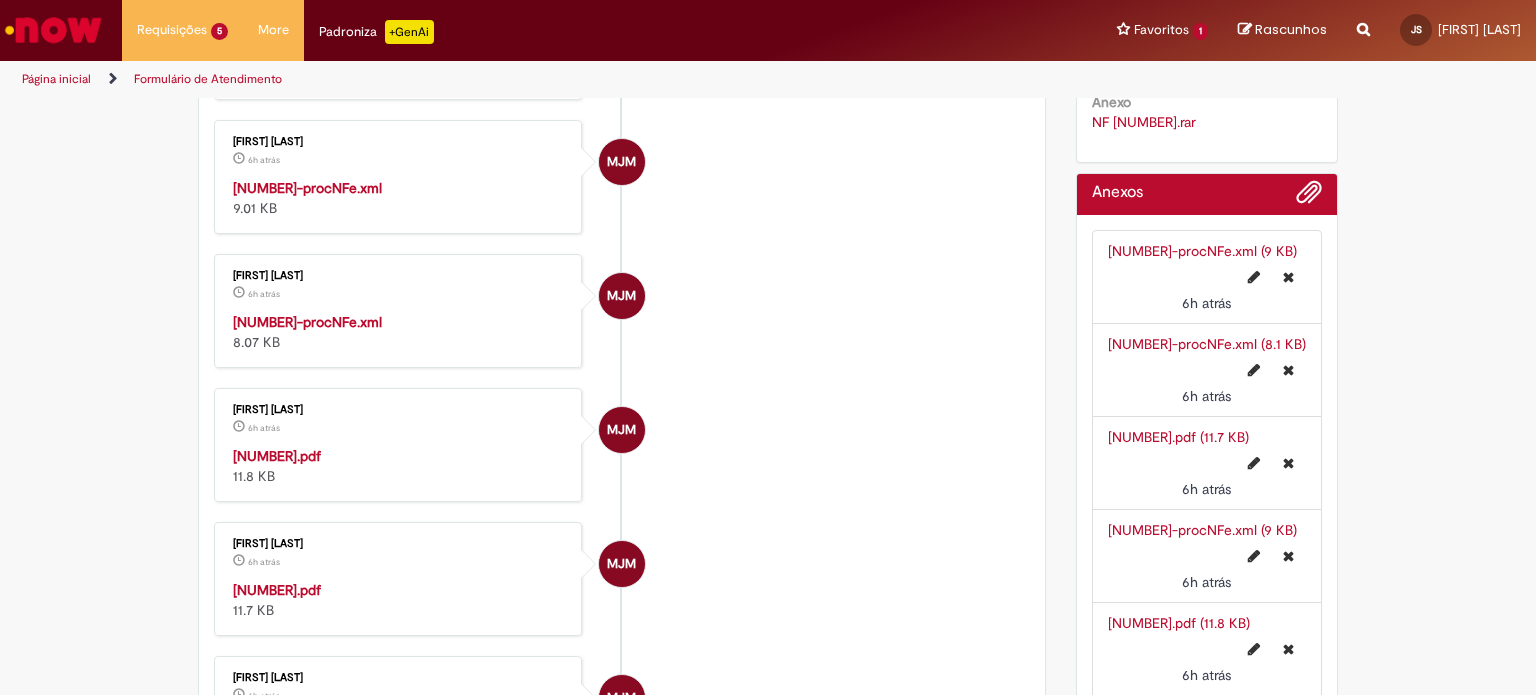 click on "[NUMBER]-procNFe.xml" at bounding box center (307, 322) 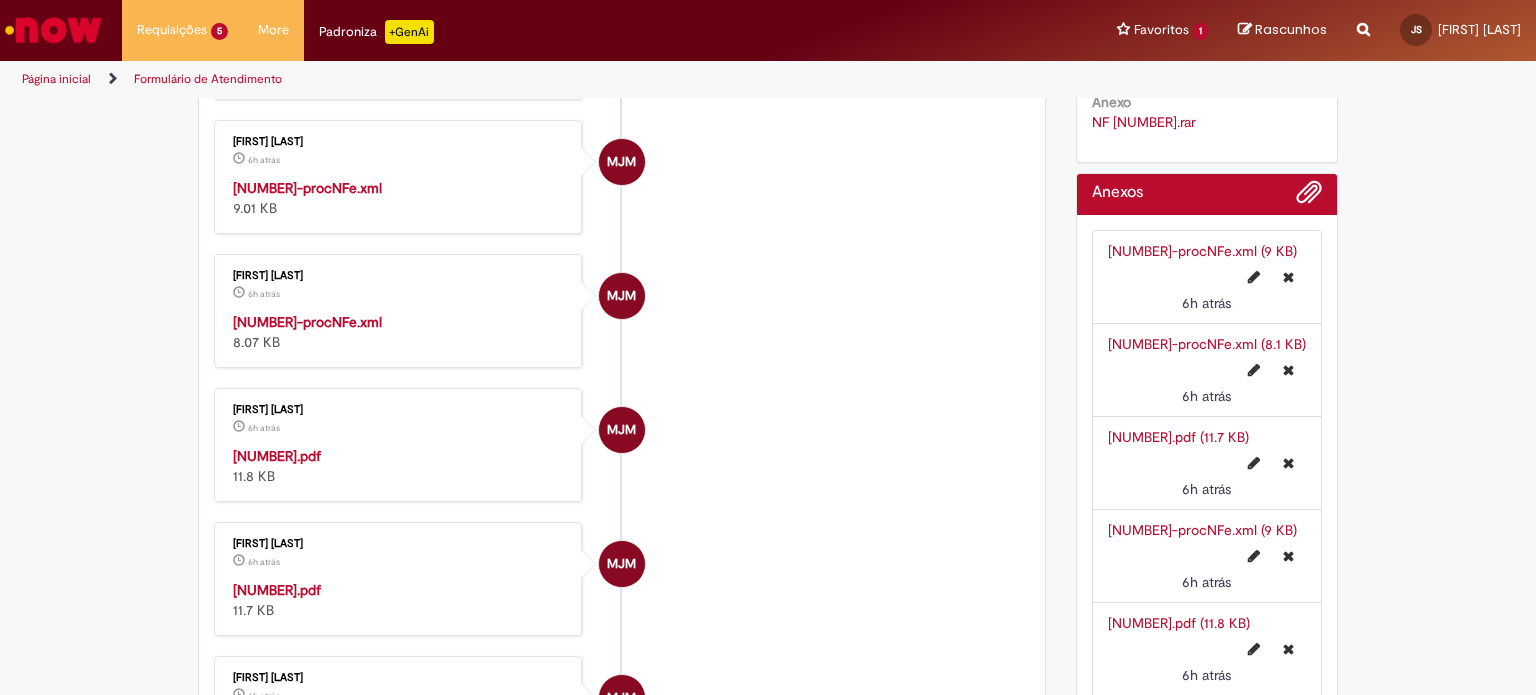 click on "[NUMBER]-procNFe.xml" at bounding box center [307, 188] 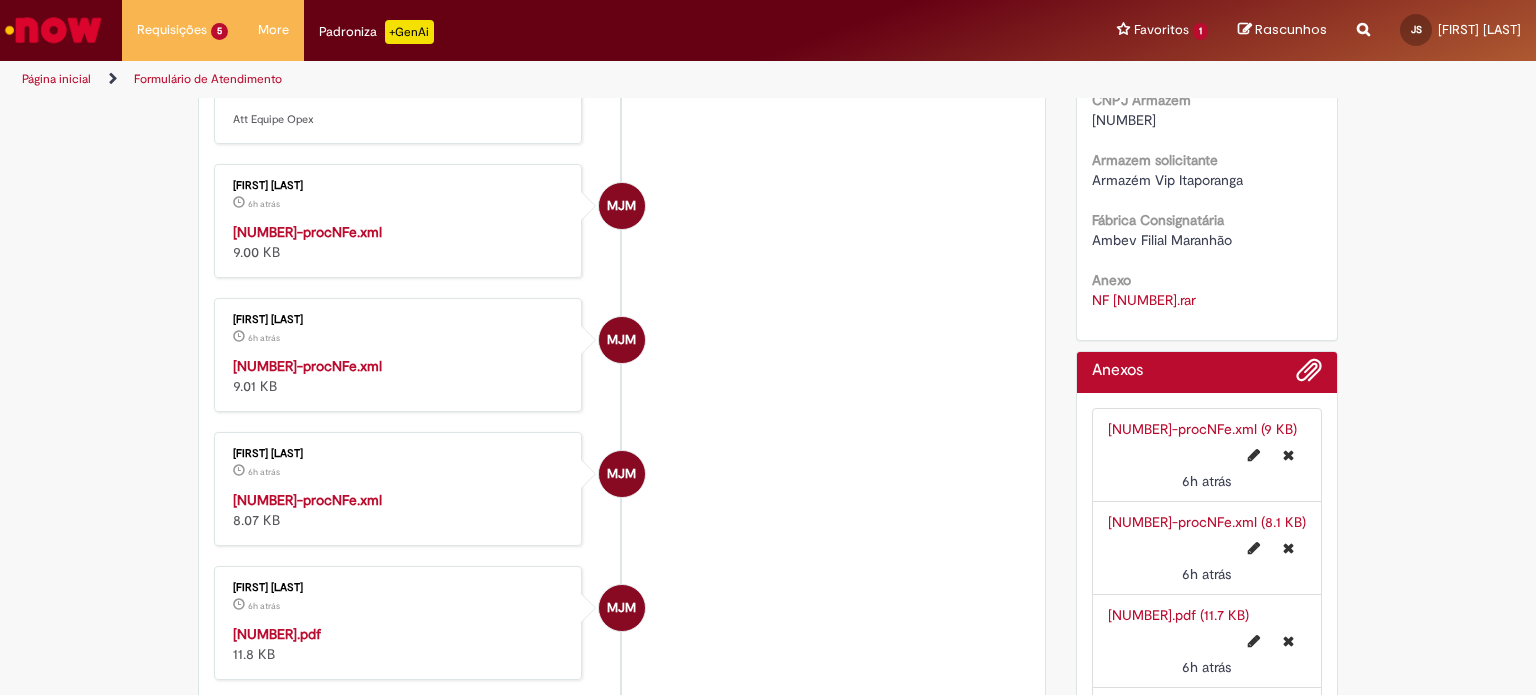 scroll, scrollTop: 461, scrollLeft: 0, axis: vertical 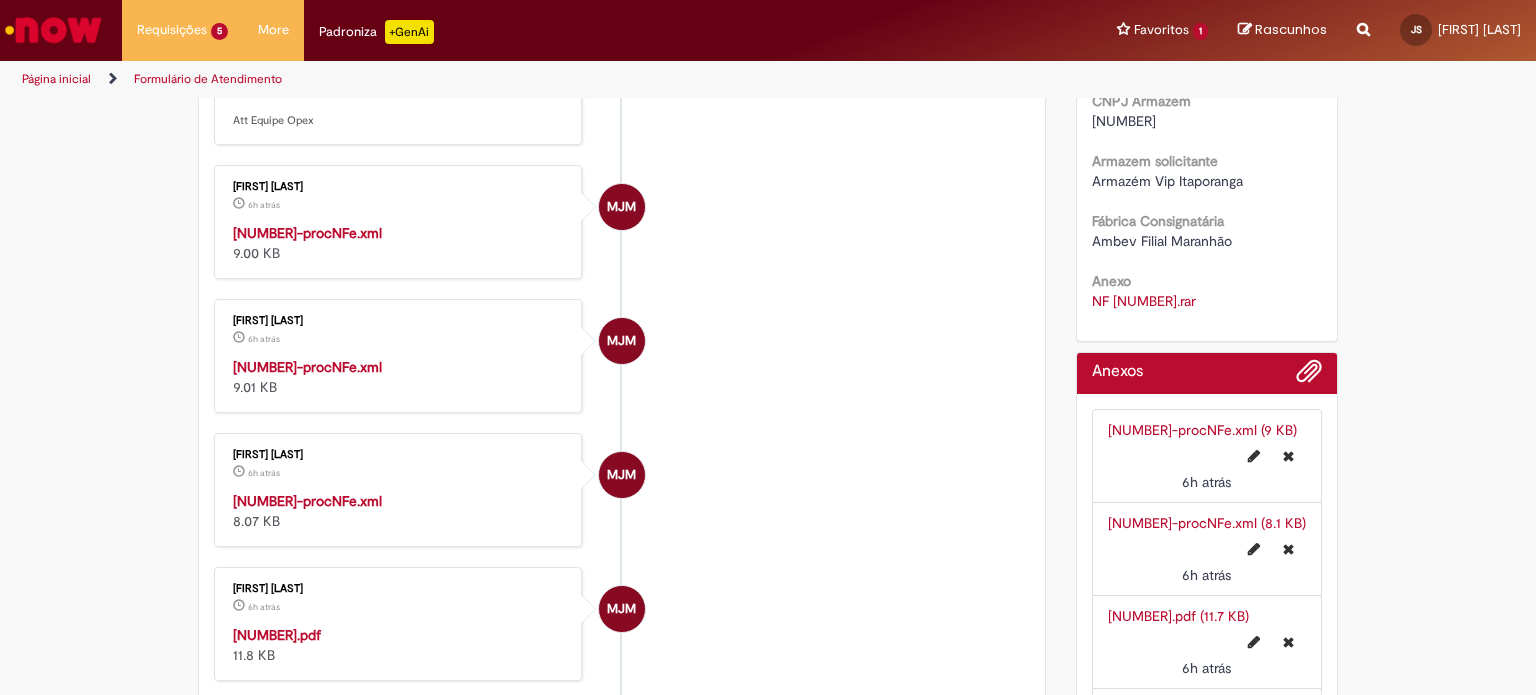 click on "[NUMBER]-procNFe.xml" at bounding box center [307, 233] 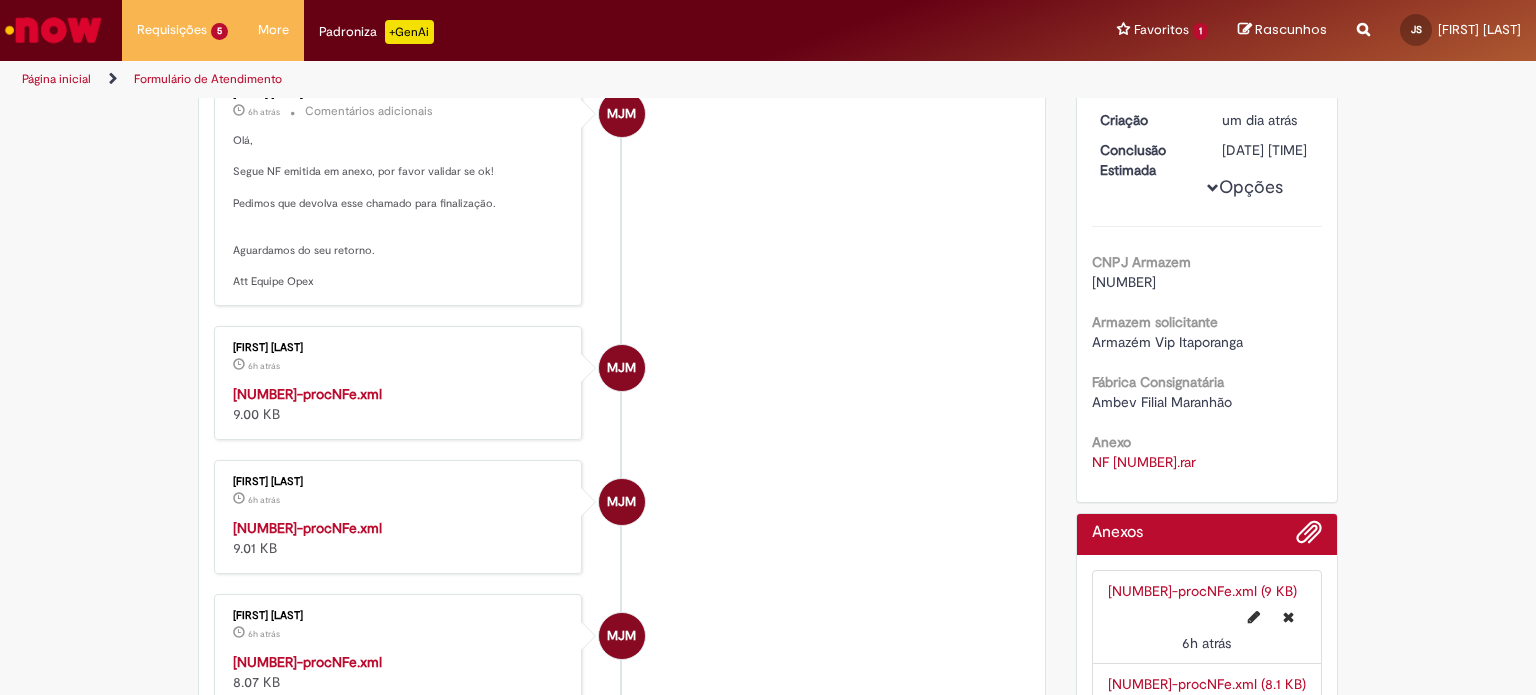scroll, scrollTop: 281, scrollLeft: 0, axis: vertical 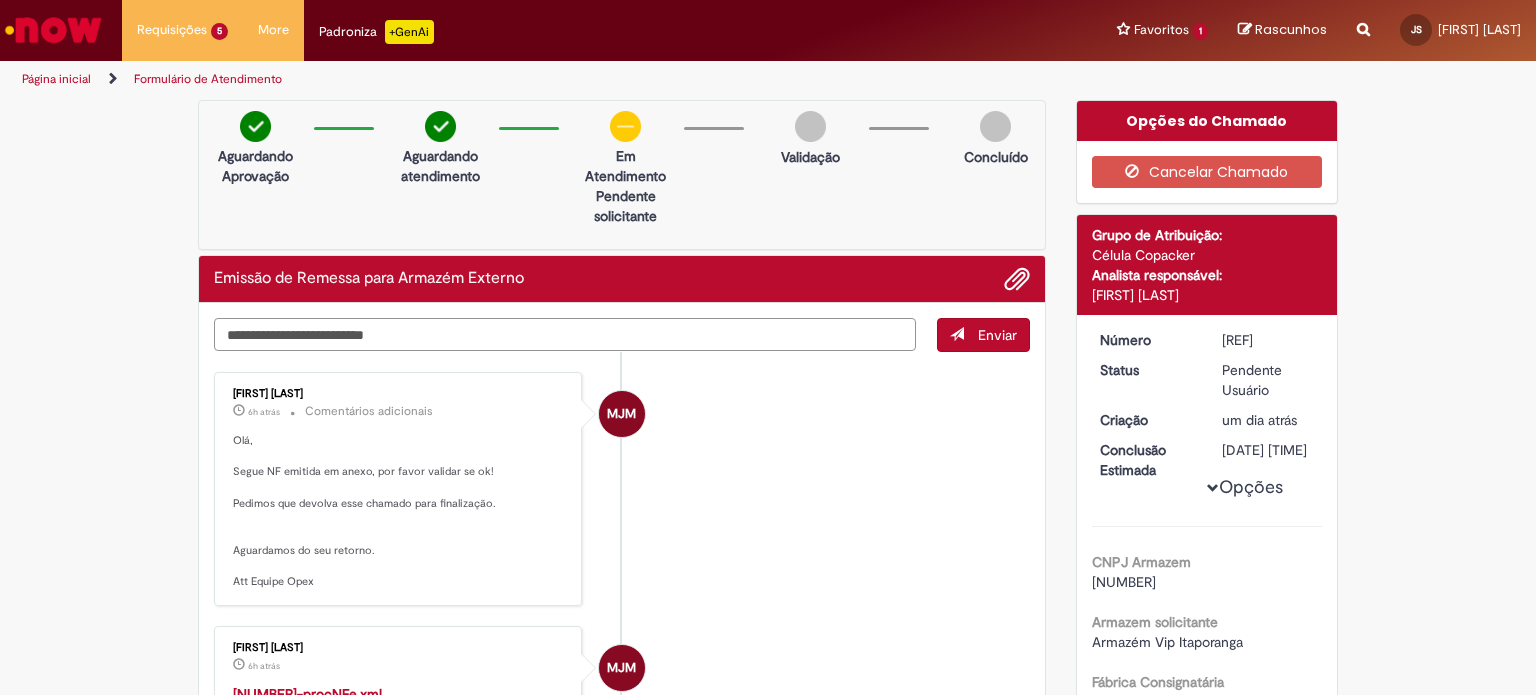 click at bounding box center (565, 335) 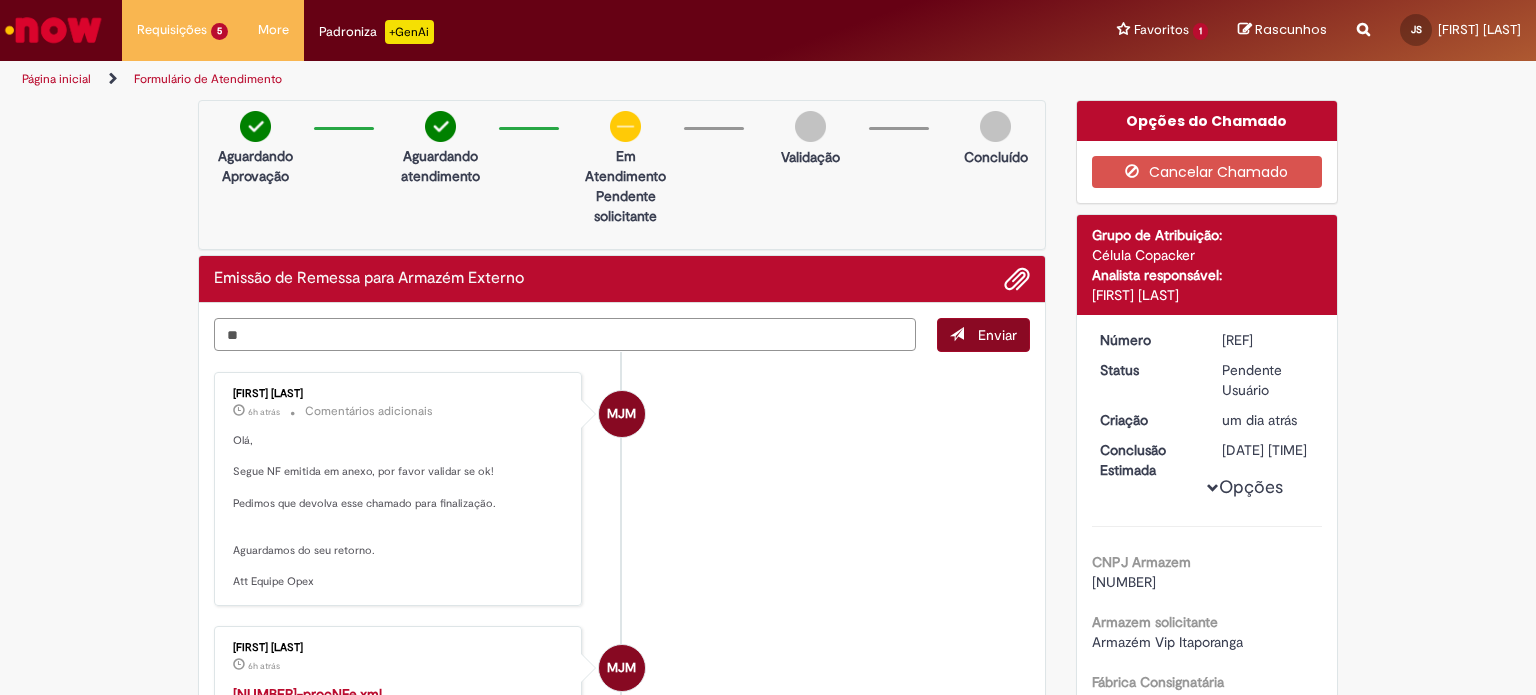 type on "**" 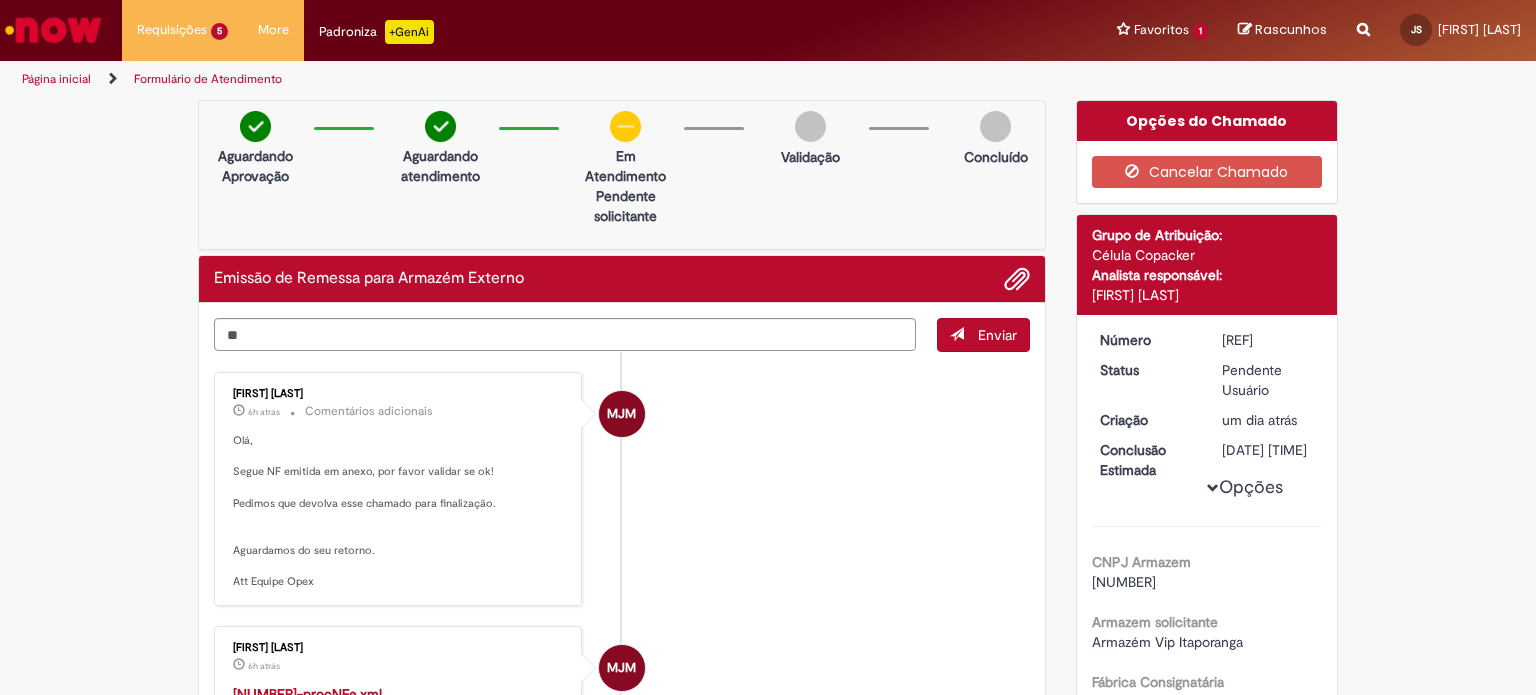 click on "Enviar" at bounding box center (983, 335) 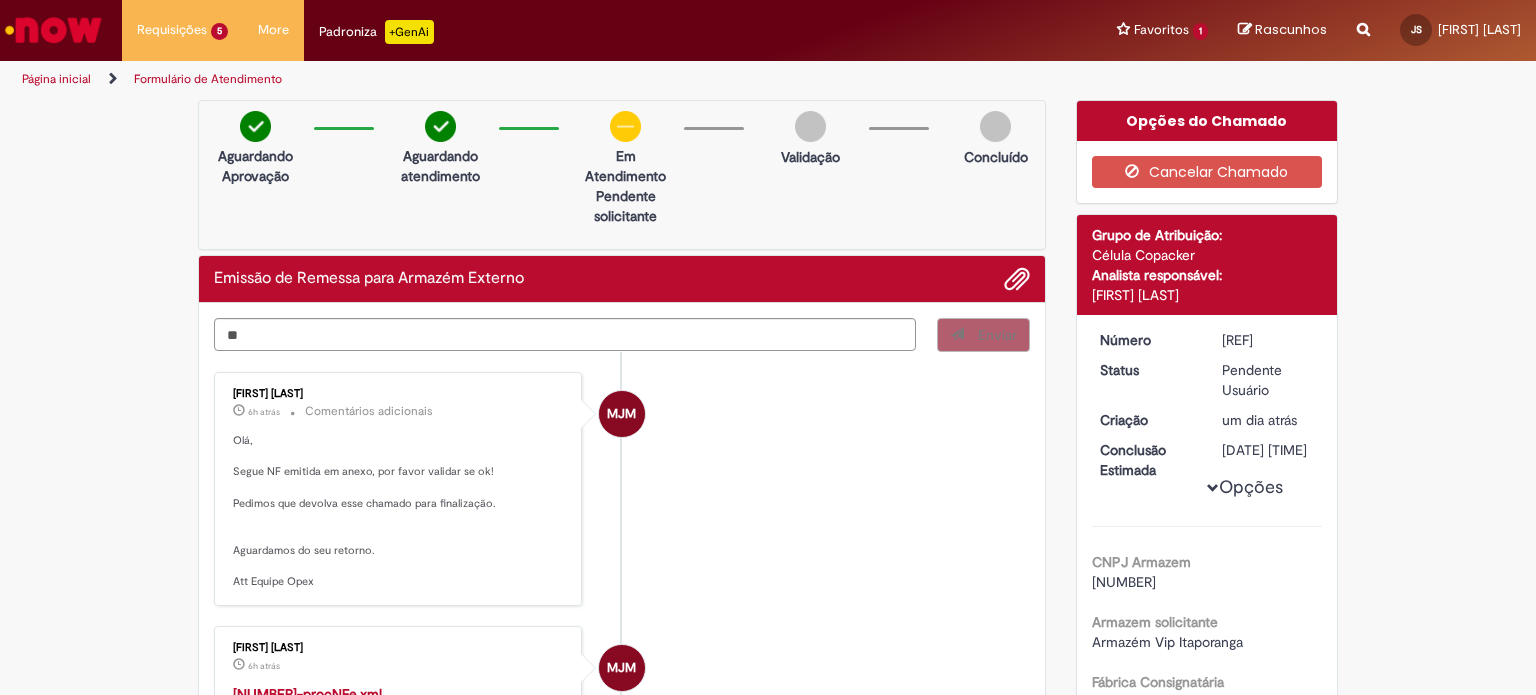 type 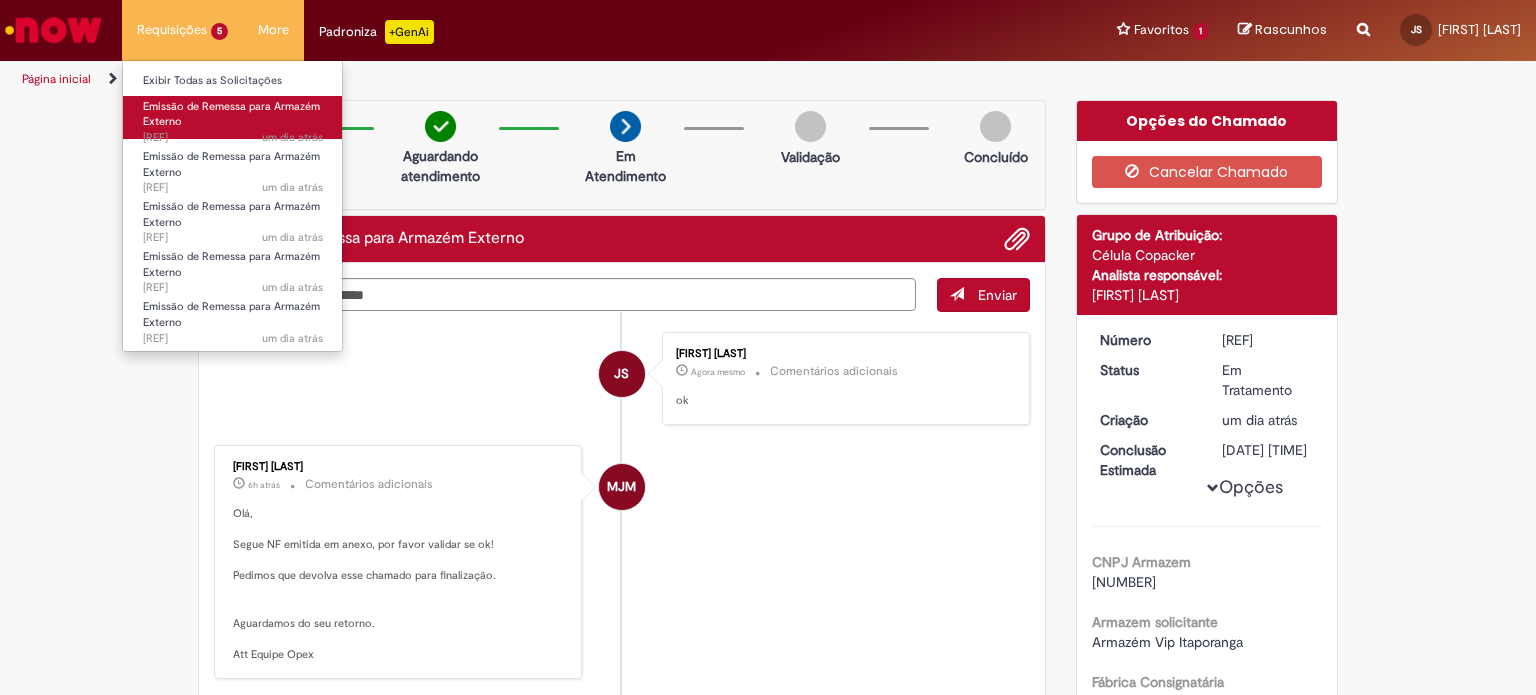click on "Emissão de Remessa para Armazém Externo" at bounding box center [231, 114] 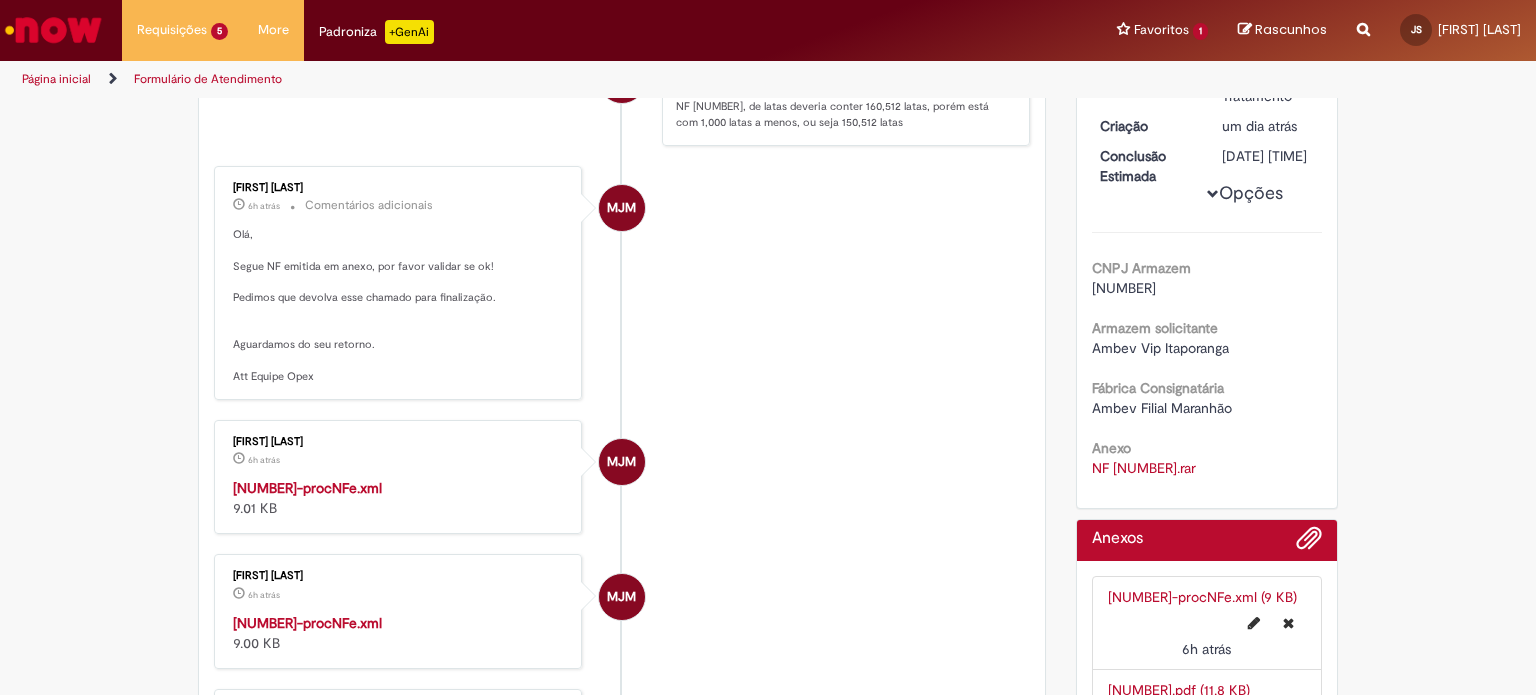 scroll, scrollTop: 314, scrollLeft: 0, axis: vertical 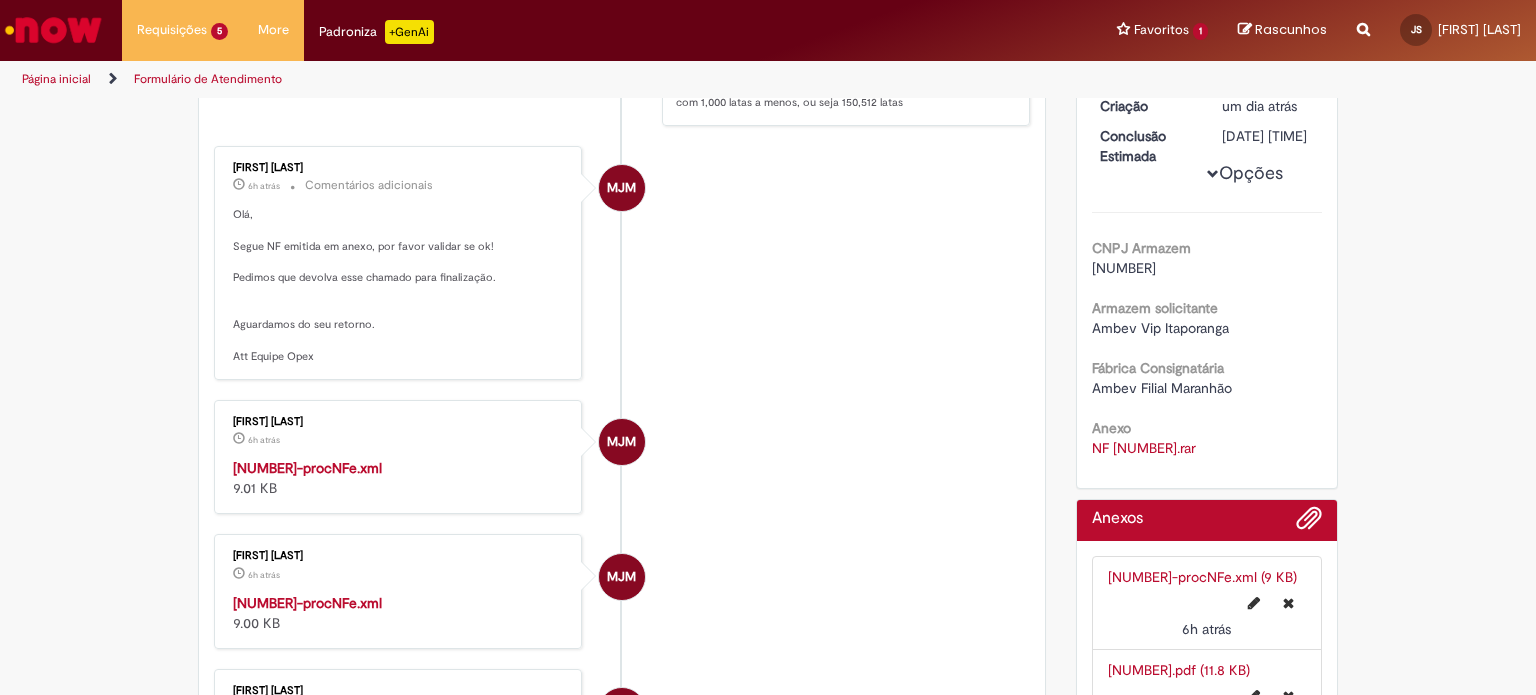 click on "[NUMBER]-procNFe.xml" at bounding box center (307, 468) 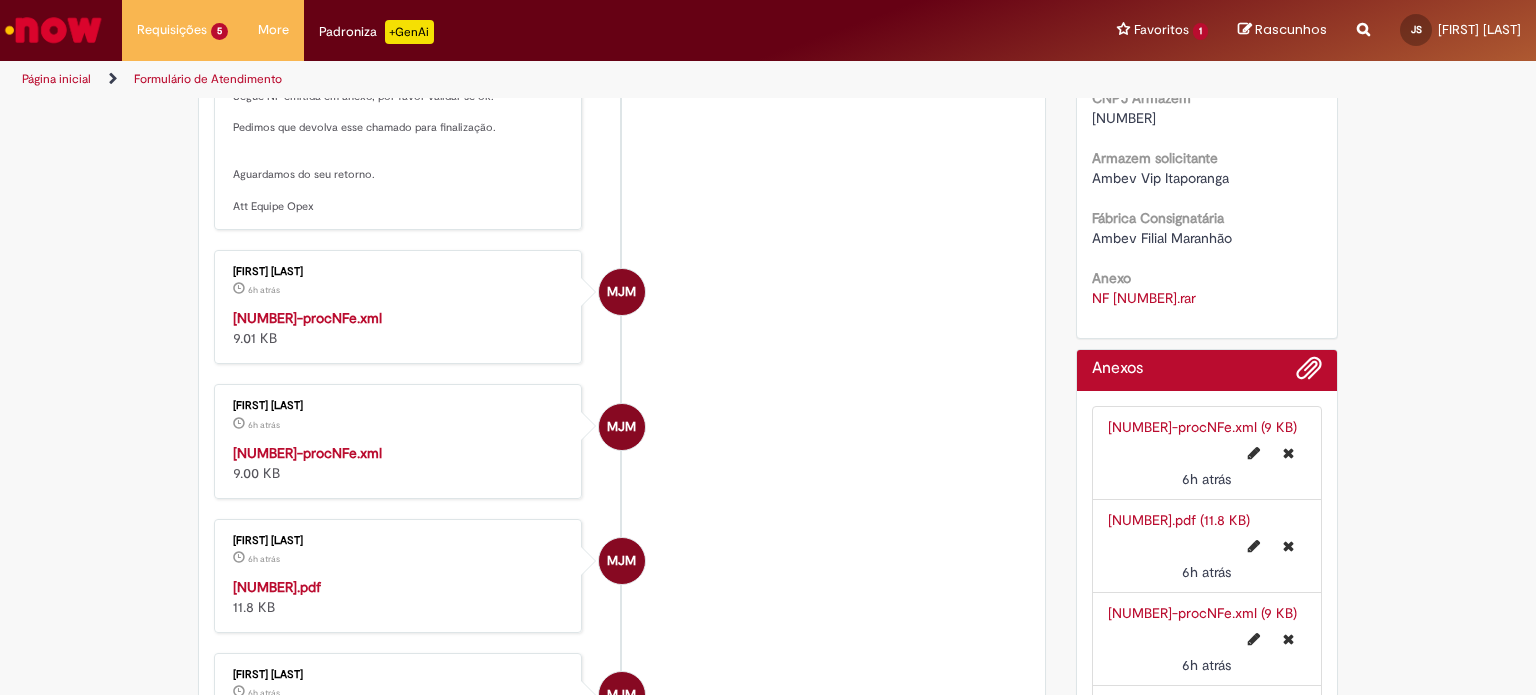 scroll, scrollTop: 483, scrollLeft: 0, axis: vertical 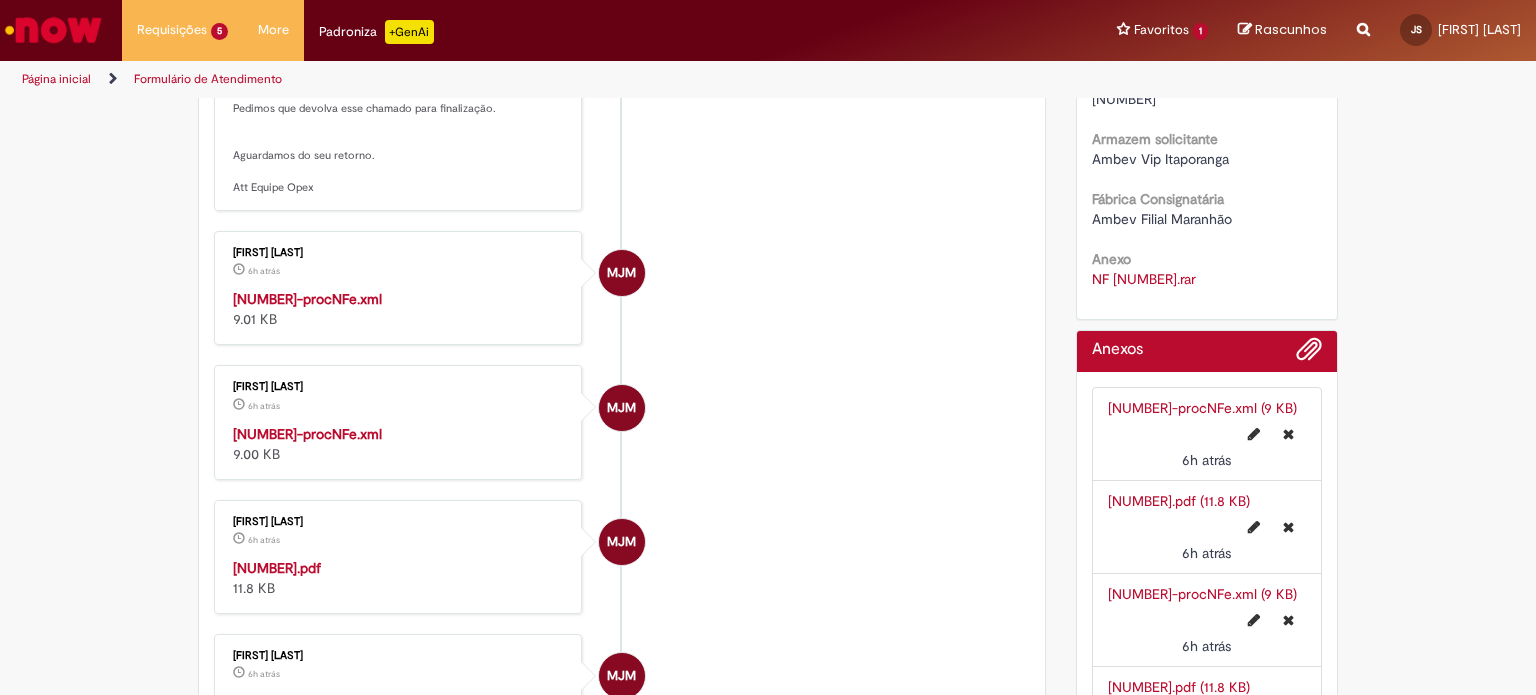 click on "[NUMBER]-procNFe.xml" at bounding box center [307, 434] 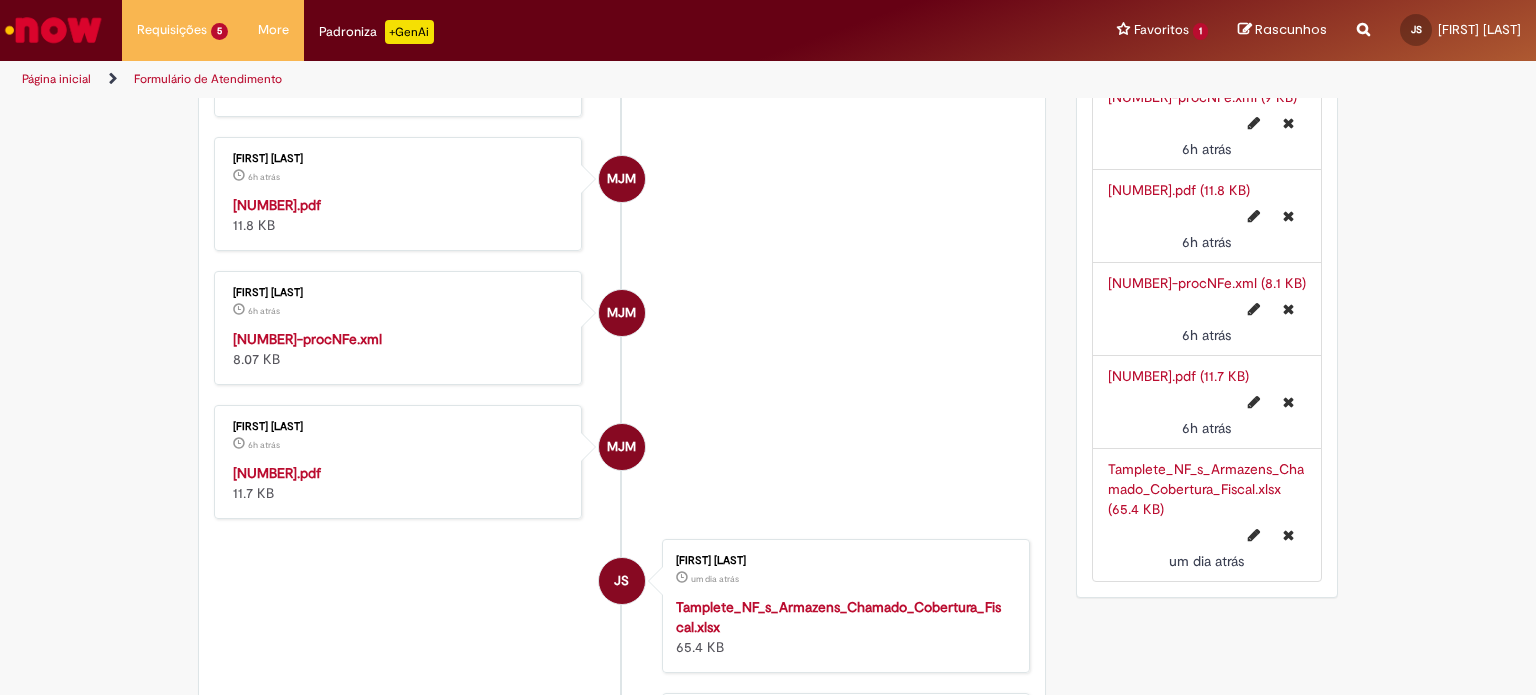 scroll, scrollTop: 982, scrollLeft: 0, axis: vertical 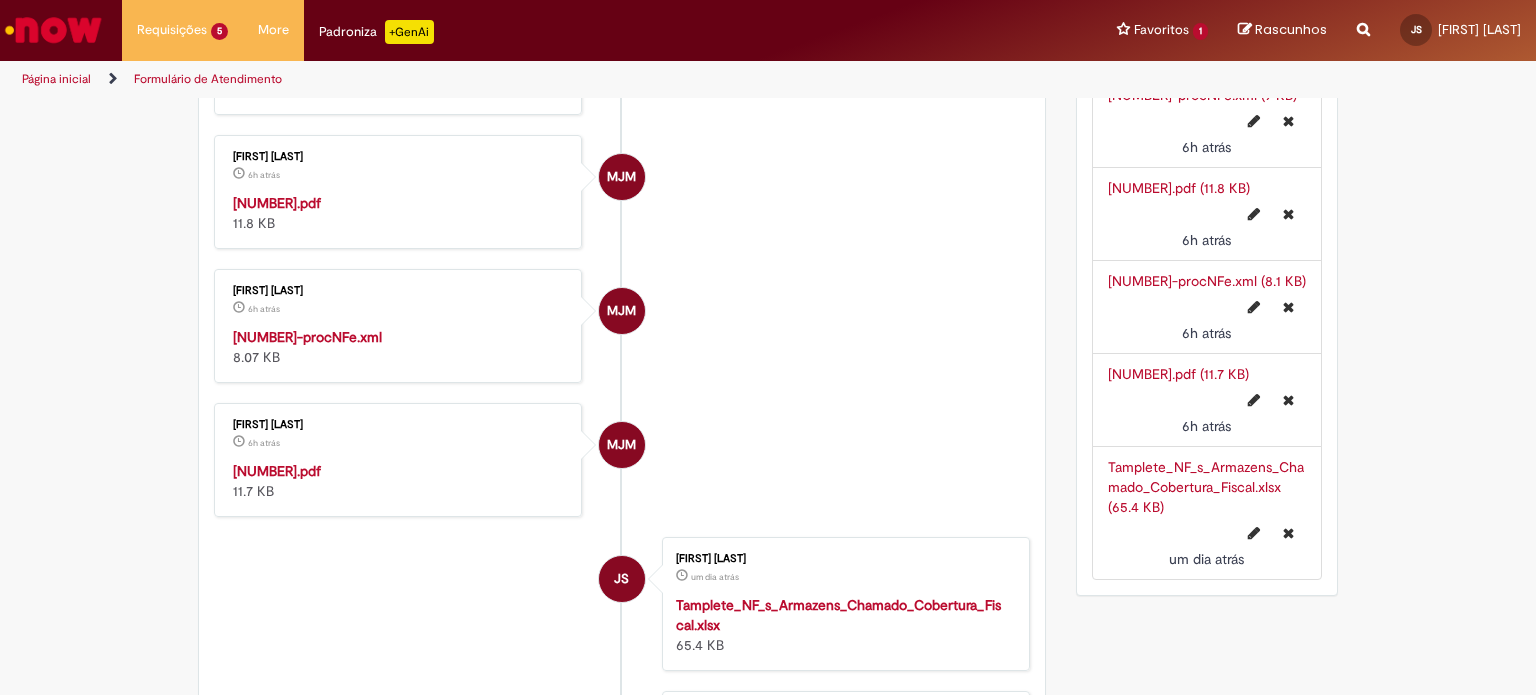 click on "[NUMBER]-procNFe.xml" at bounding box center (307, 337) 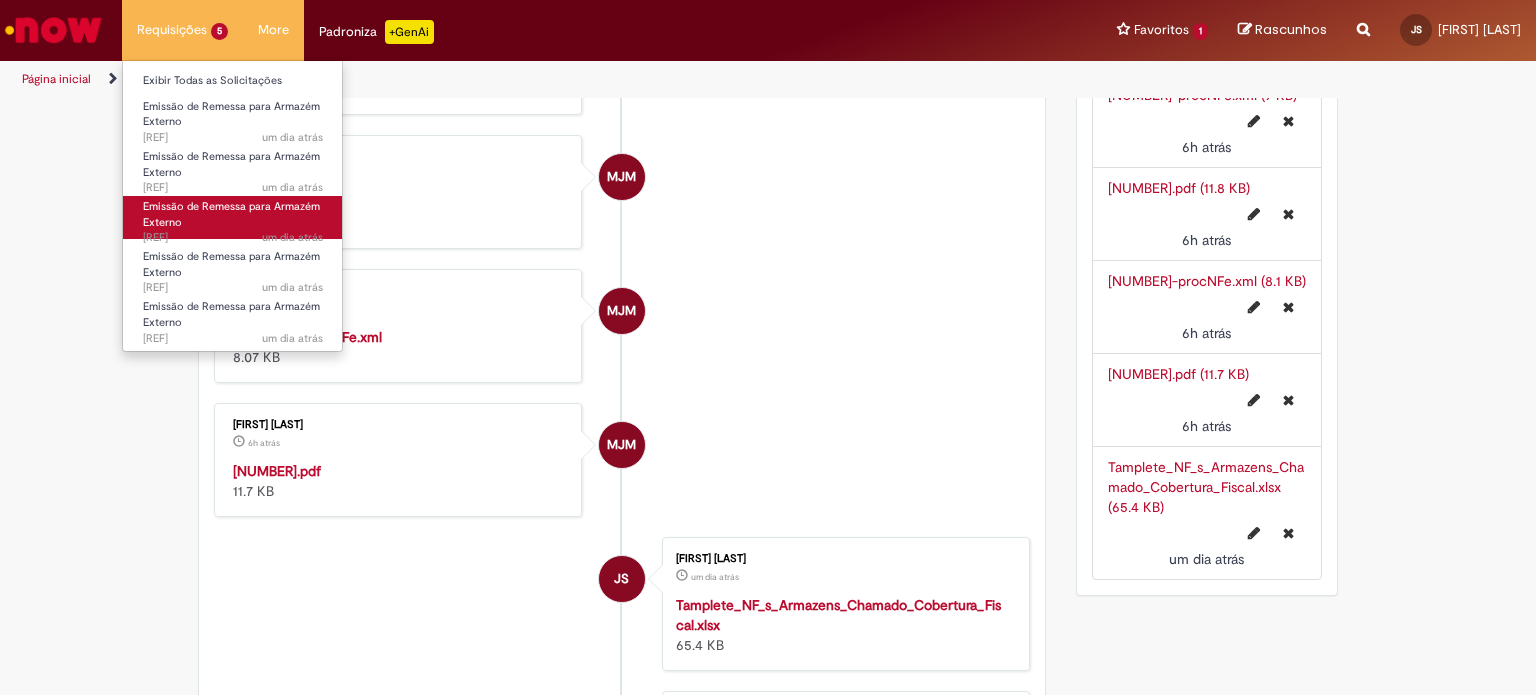 click on "Emissão de Remessa para Armazém Externo" at bounding box center [231, 214] 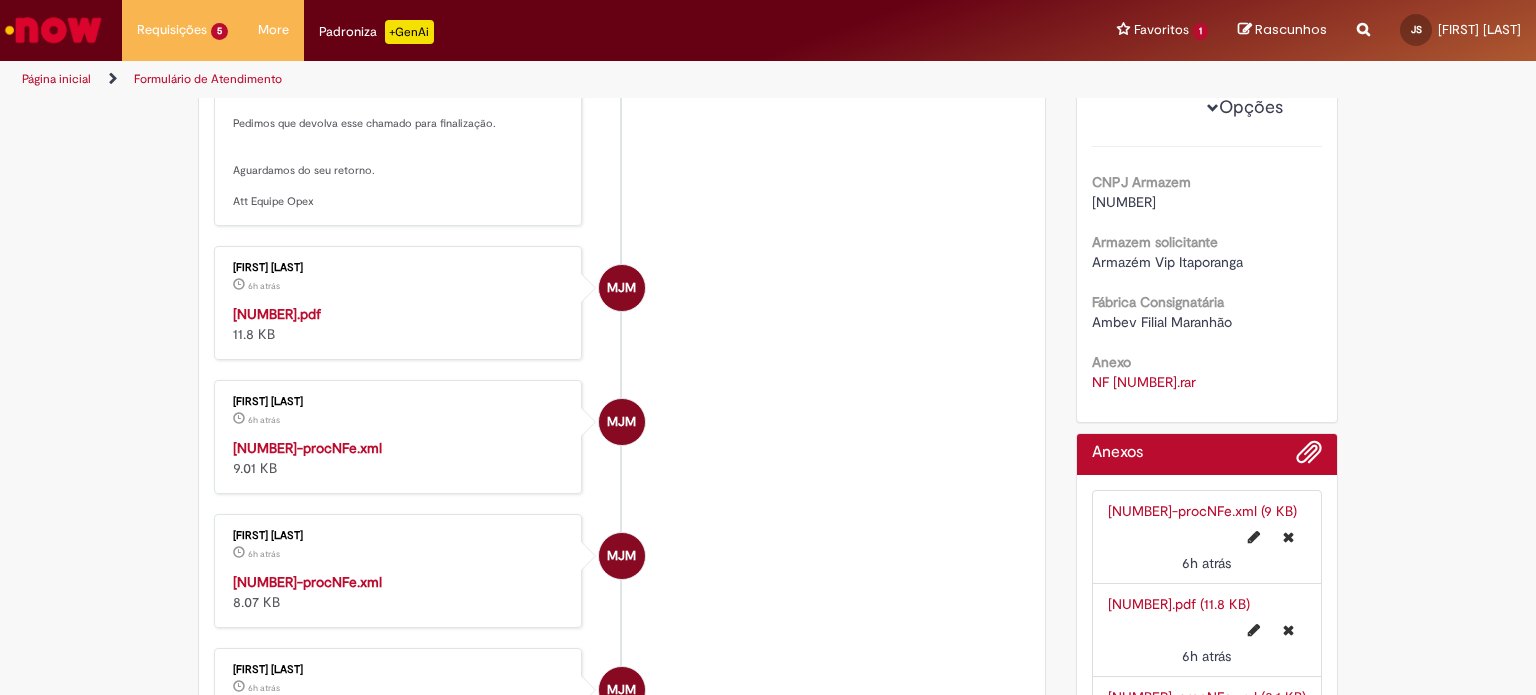 scroll, scrollTop: 392, scrollLeft: 0, axis: vertical 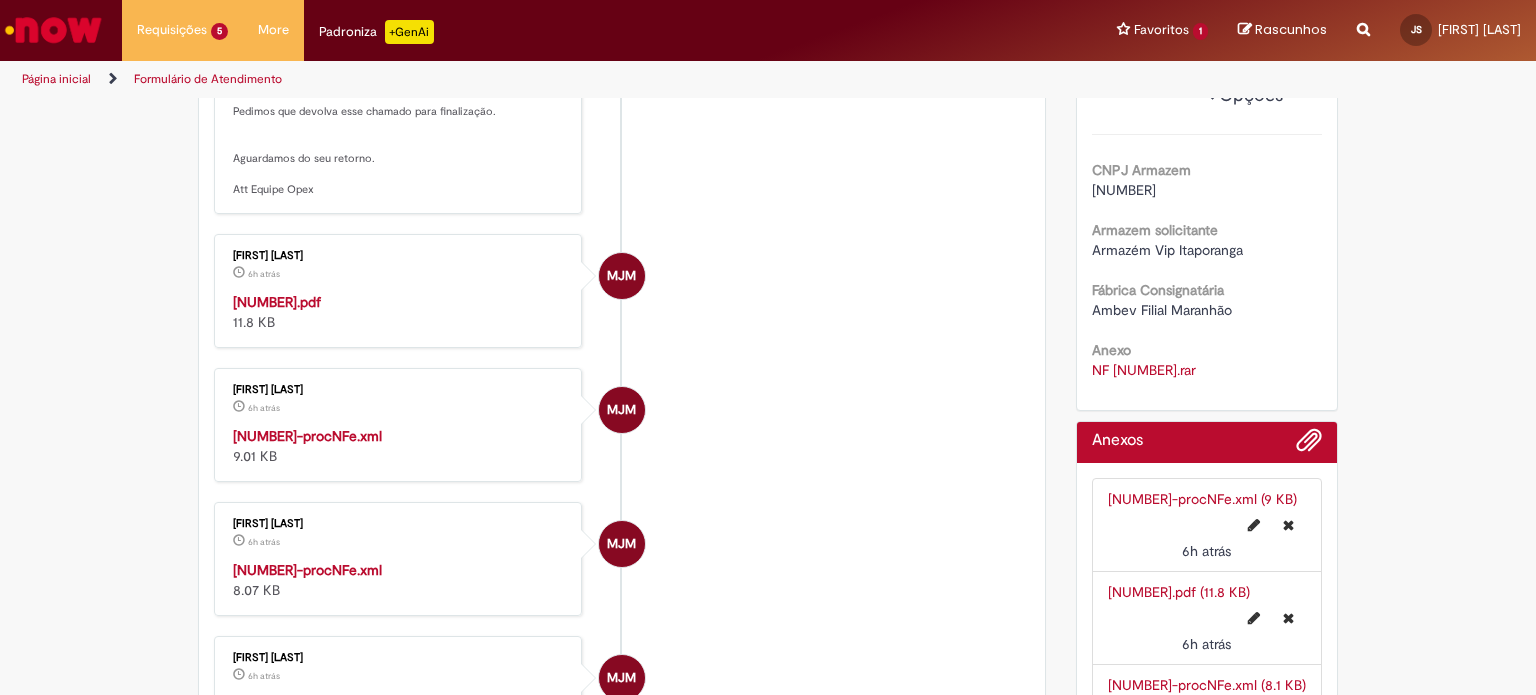 click on "[NUMBER].pdf" at bounding box center [277, 302] 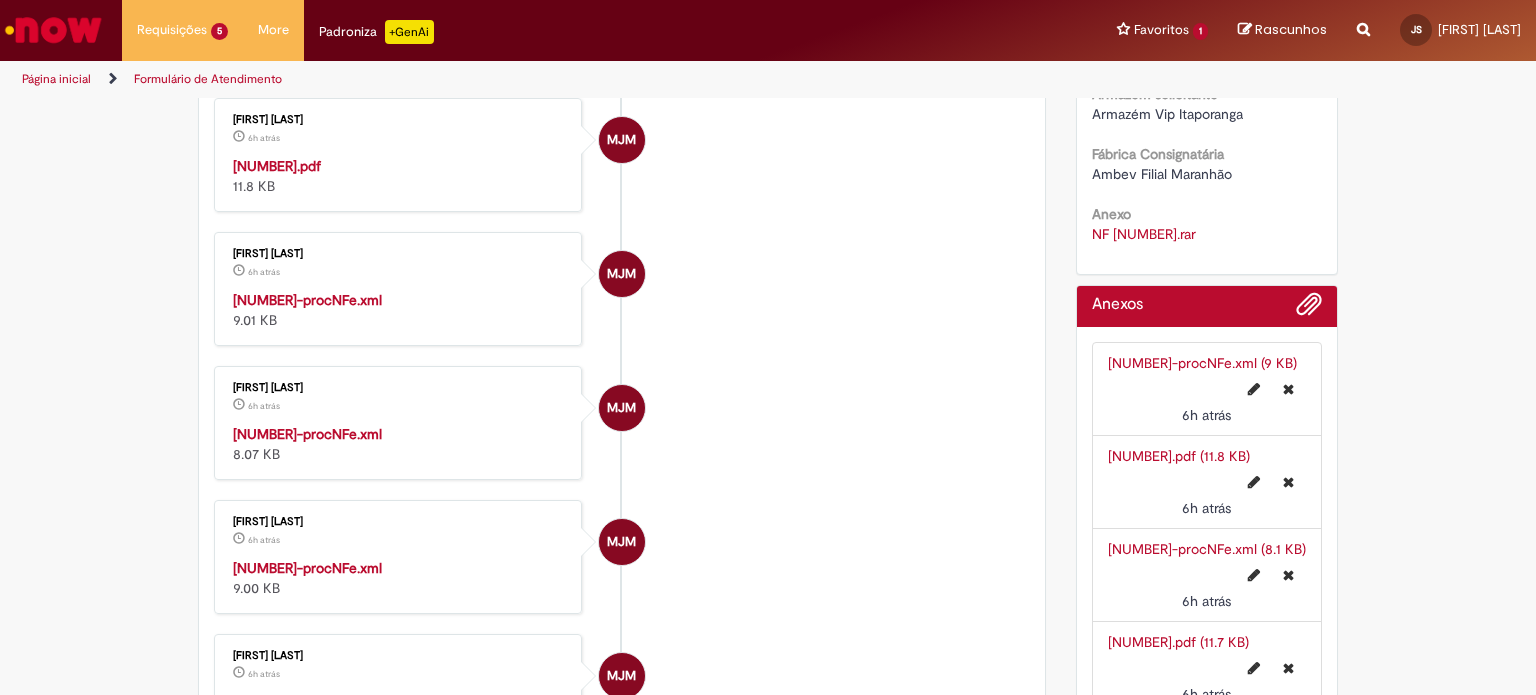 scroll, scrollTop: 538, scrollLeft: 0, axis: vertical 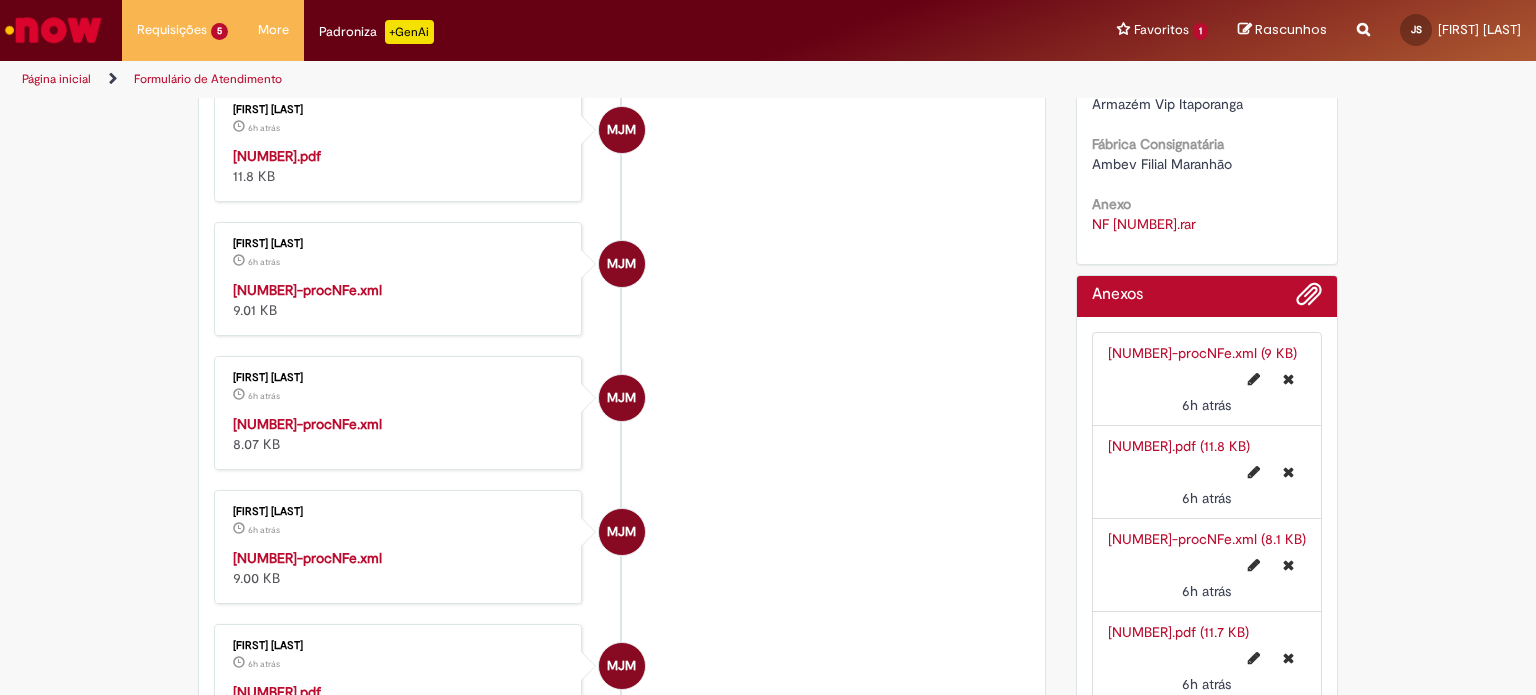 click on "[NUMBER]-procNFe.xml" at bounding box center (307, 290) 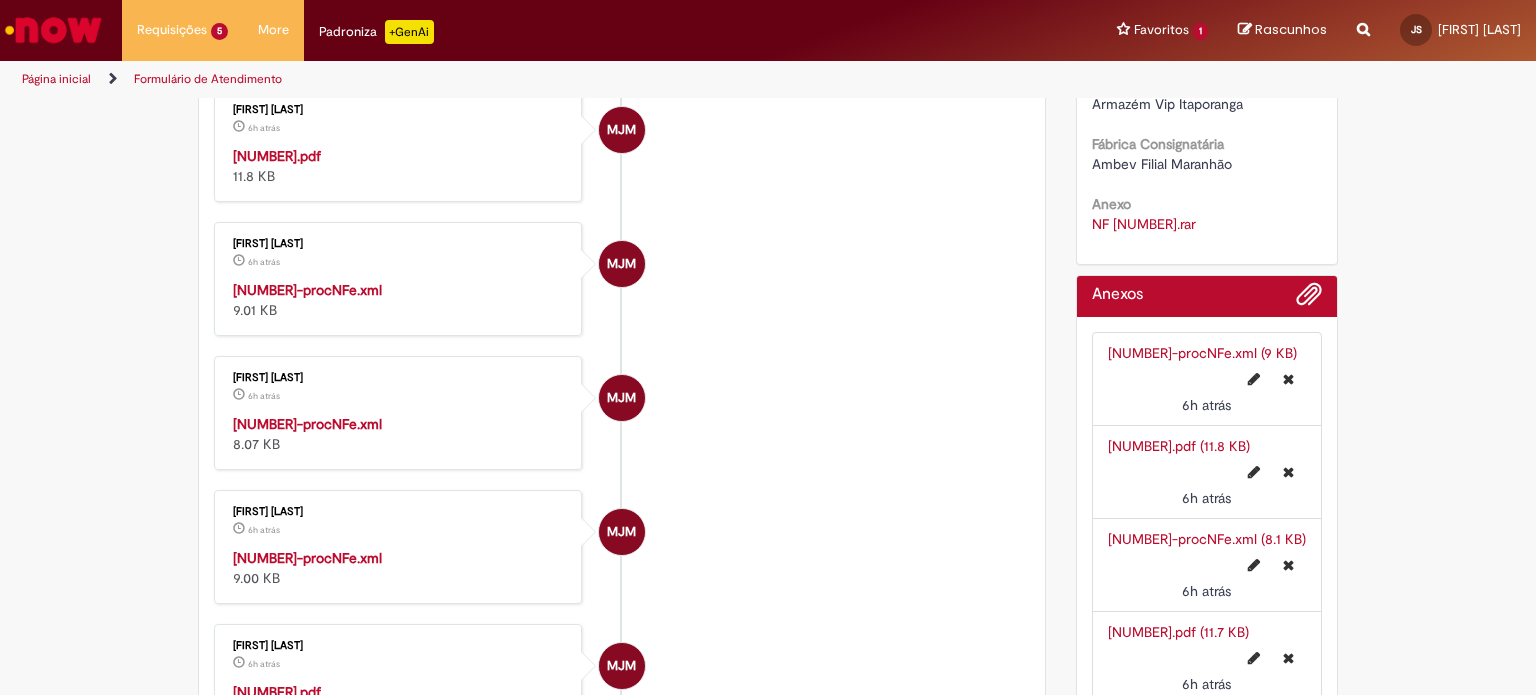click on "[NUMBER]-procNFe.xml" at bounding box center (307, 424) 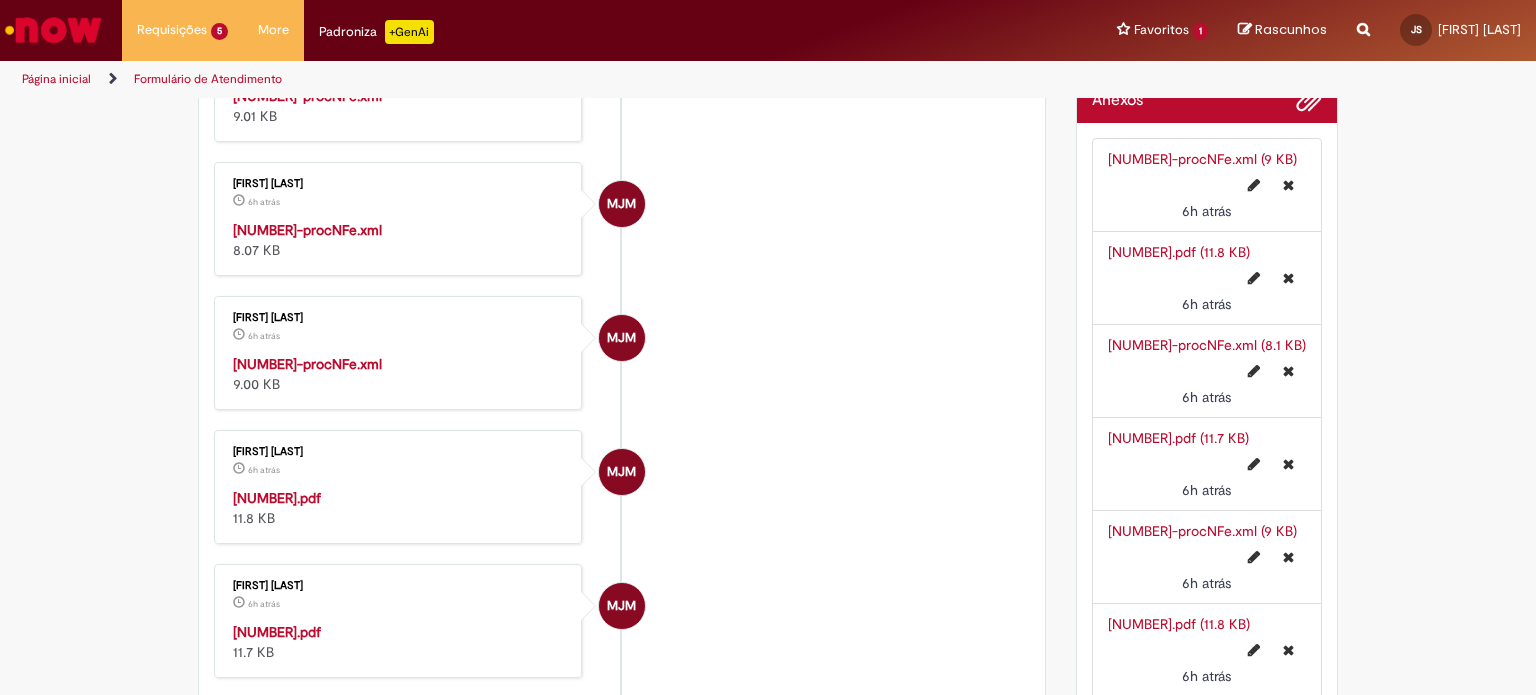 scroll, scrollTop: 736, scrollLeft: 0, axis: vertical 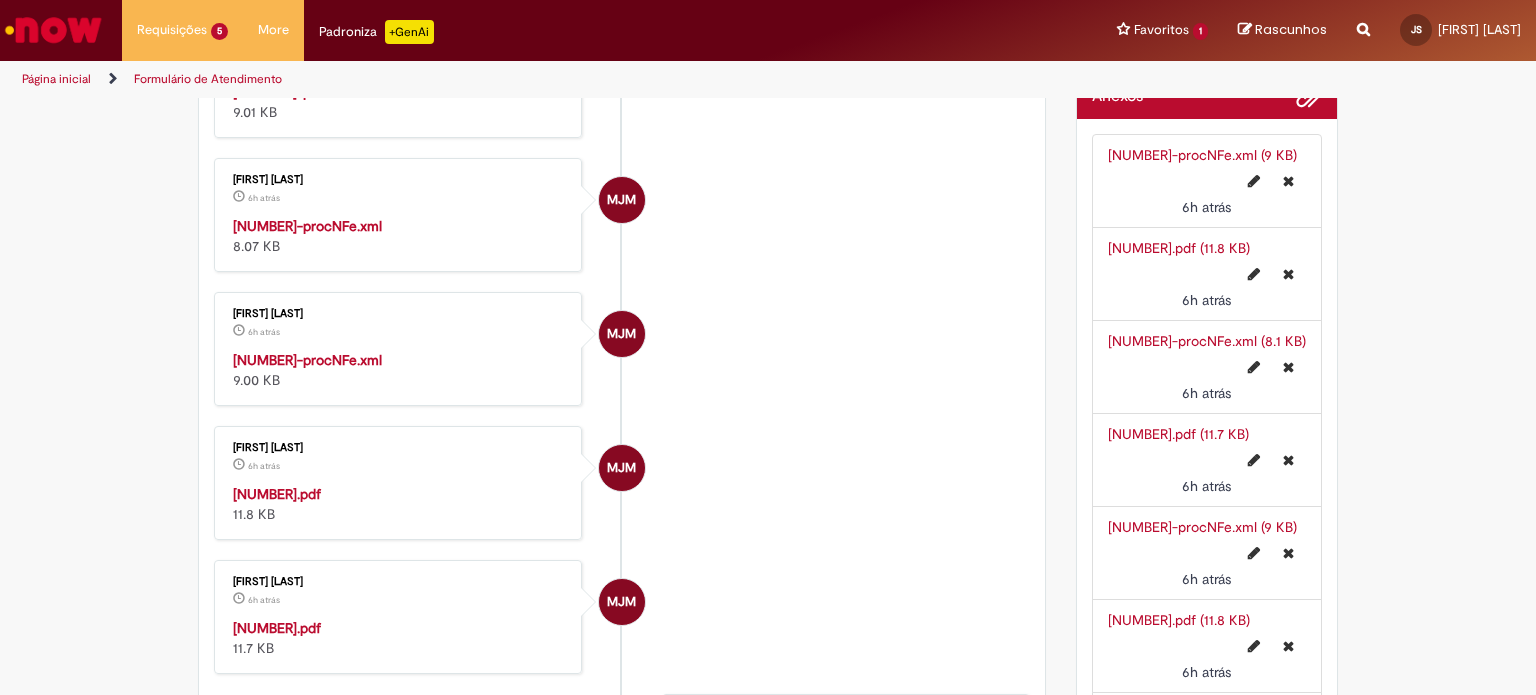 click on "[NUMBER]-procNFe.xml" at bounding box center [307, 360] 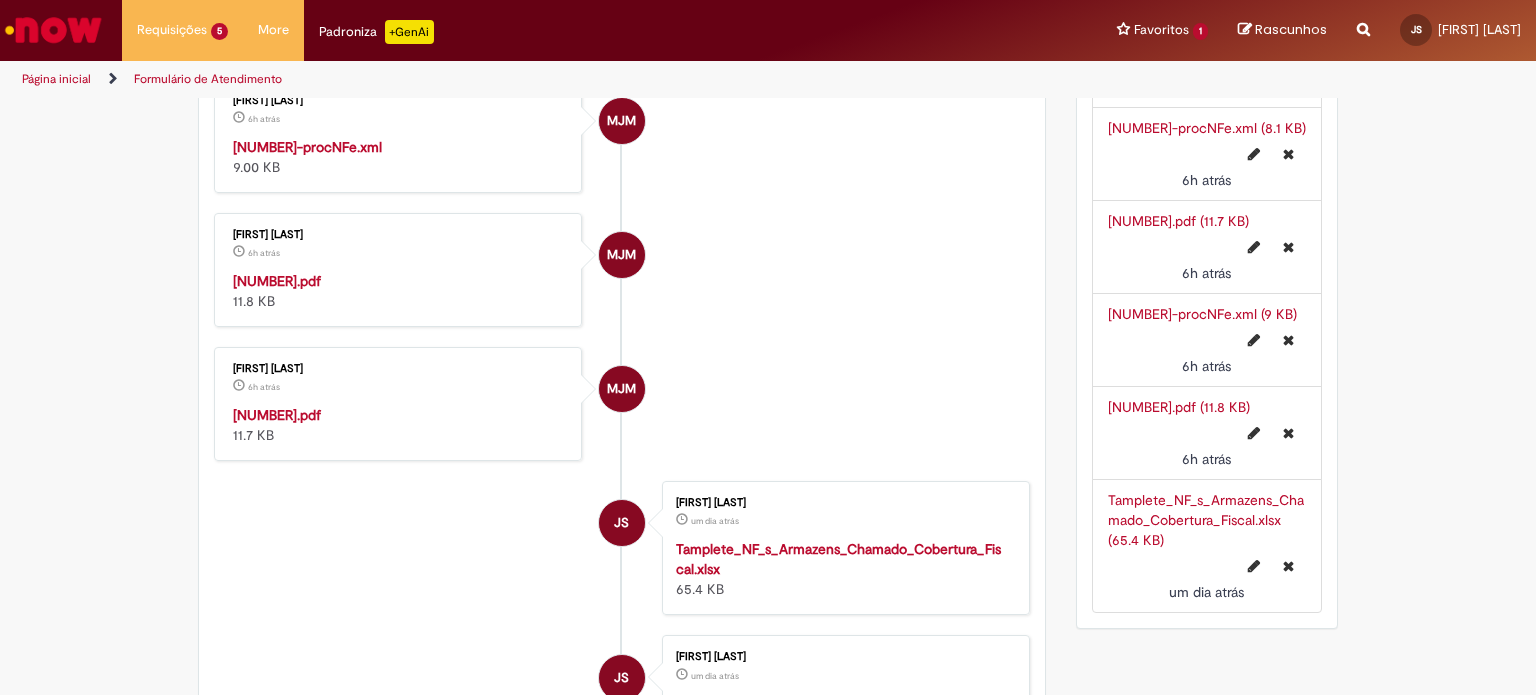 scroll, scrollTop: 958, scrollLeft: 0, axis: vertical 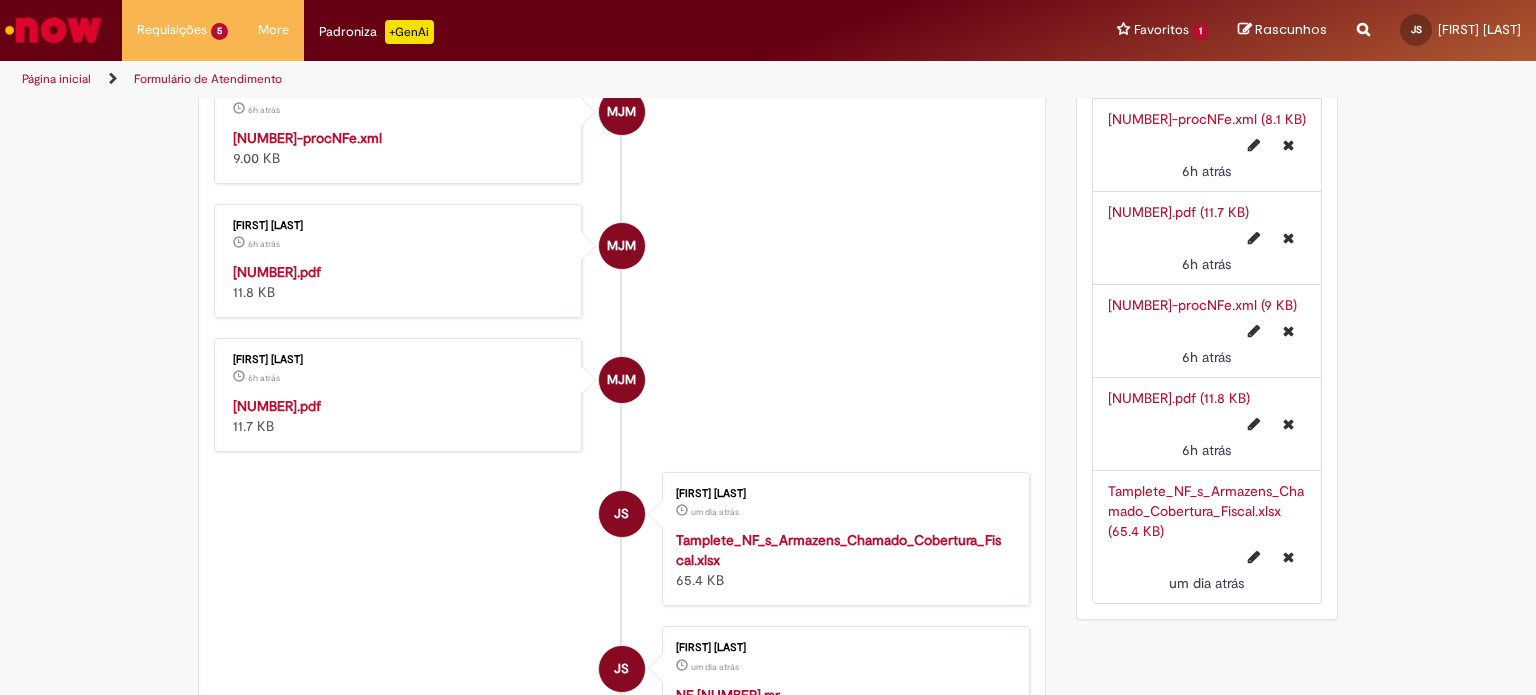 click on "[NUMBER].pdf" at bounding box center (277, 406) 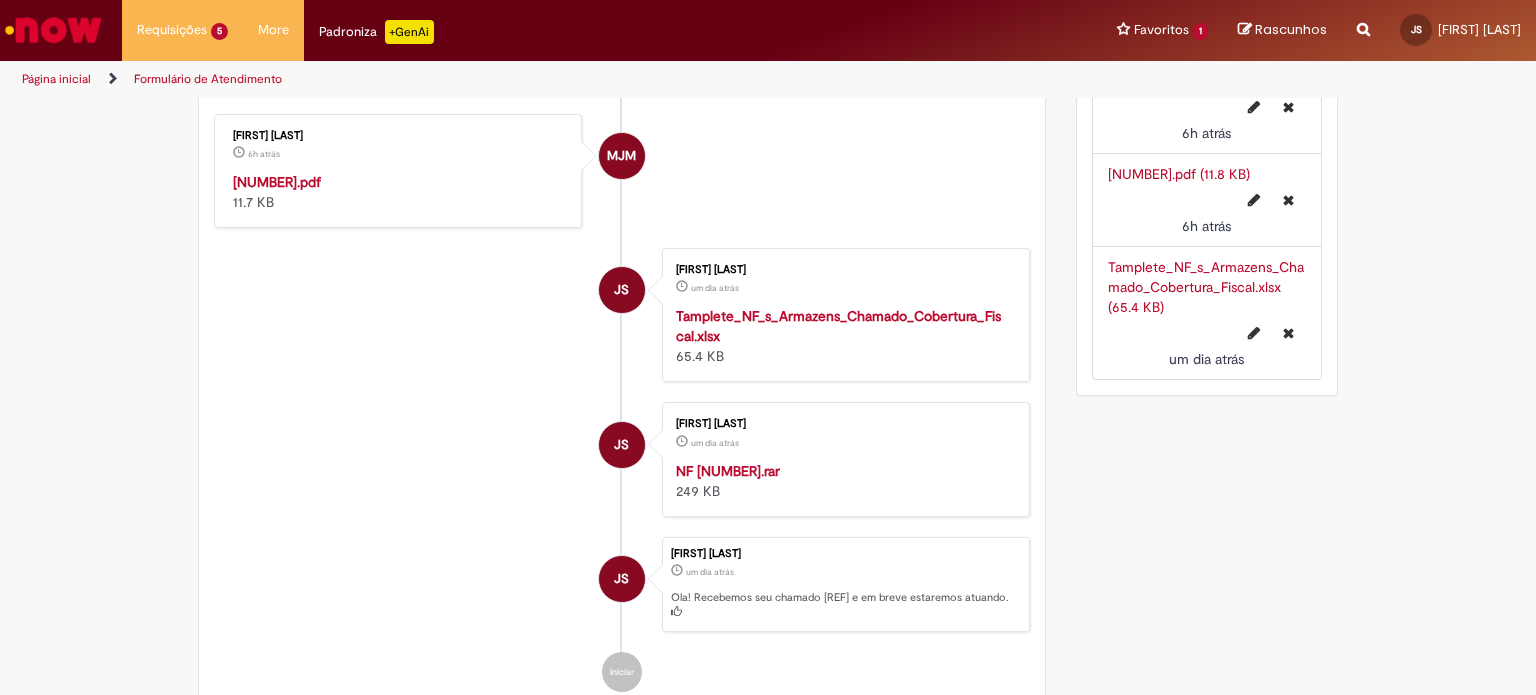 scroll, scrollTop: 1190, scrollLeft: 0, axis: vertical 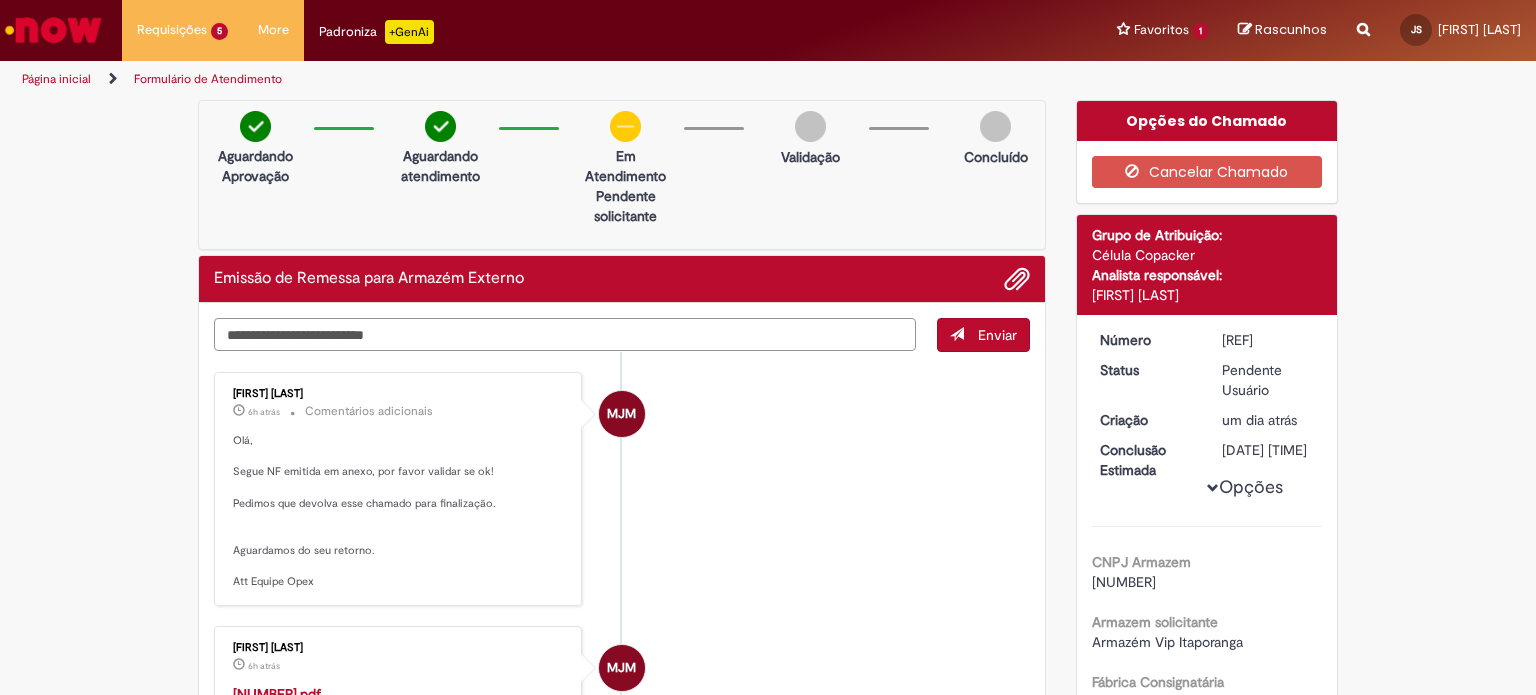 click at bounding box center [565, 335] 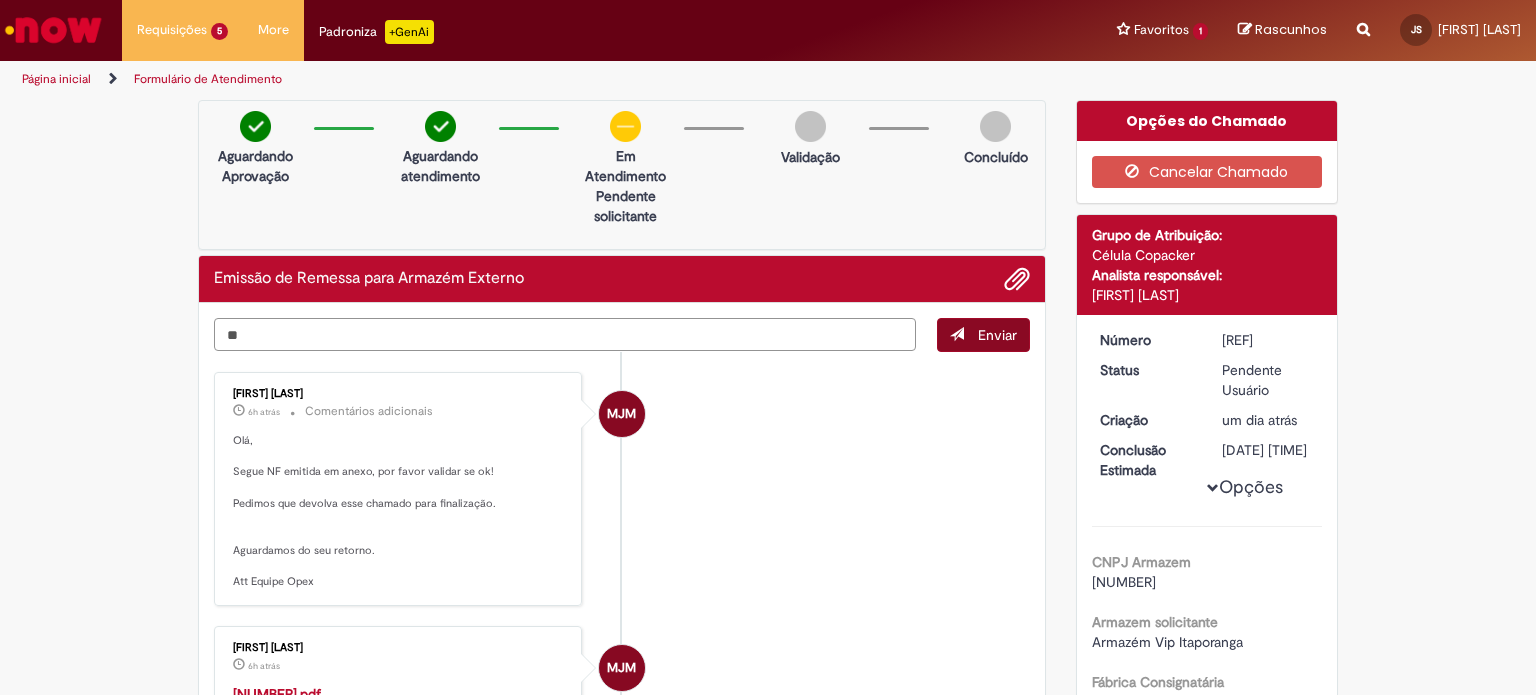 type on "**" 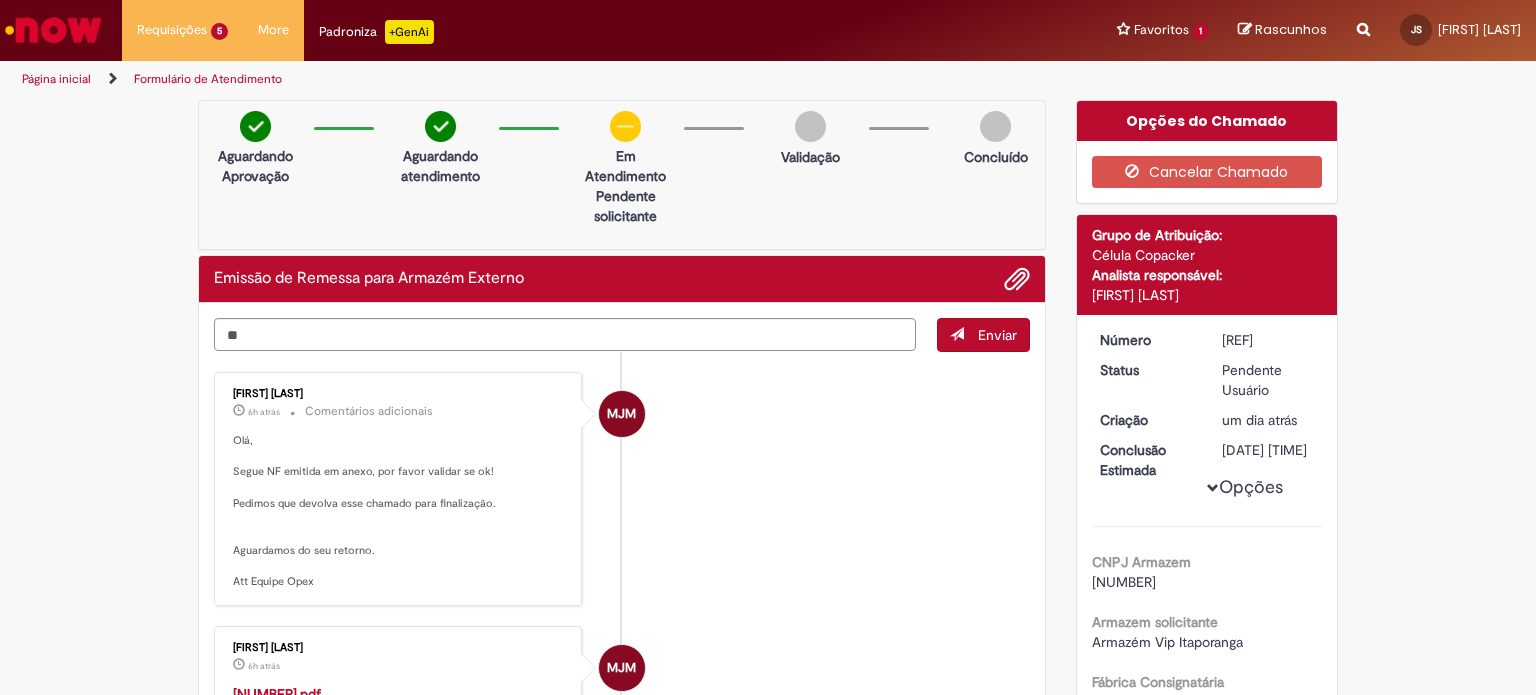 click on "Enviar" at bounding box center [983, 335] 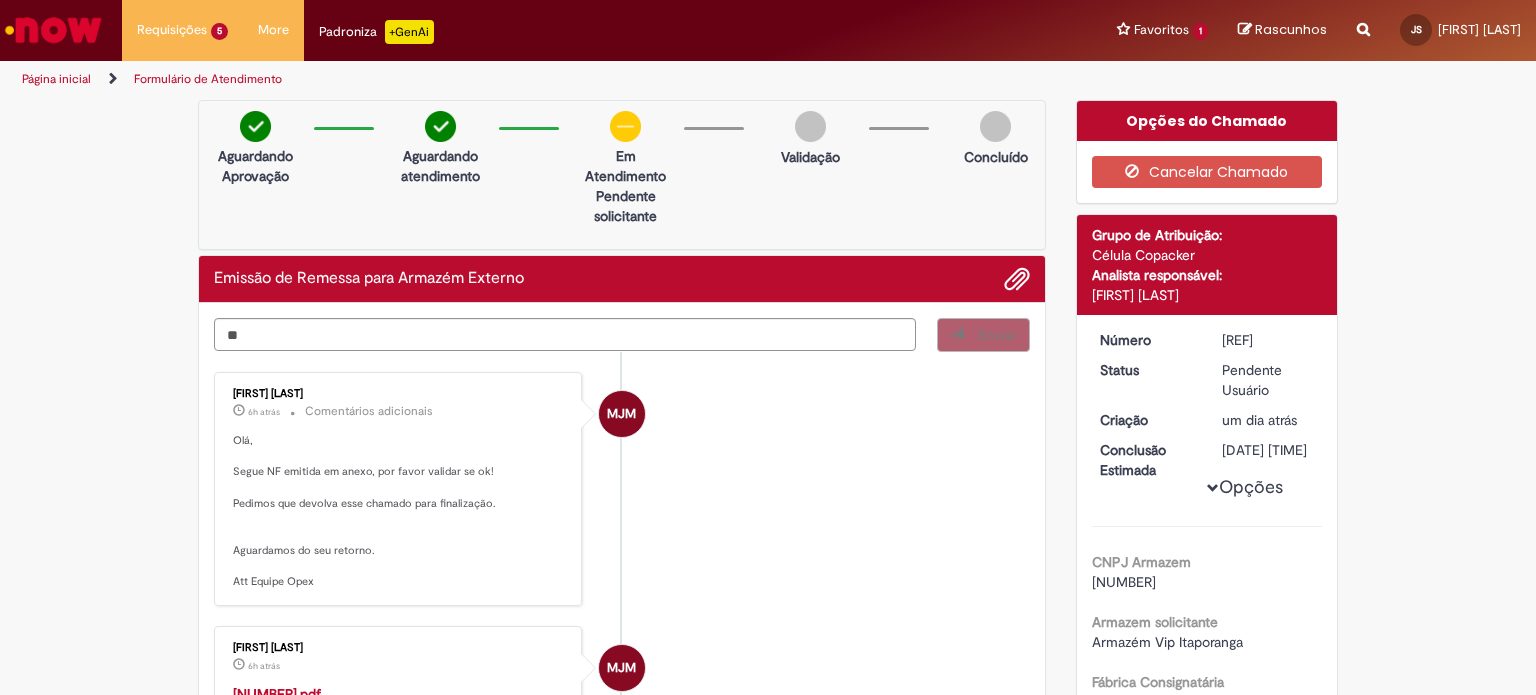 type 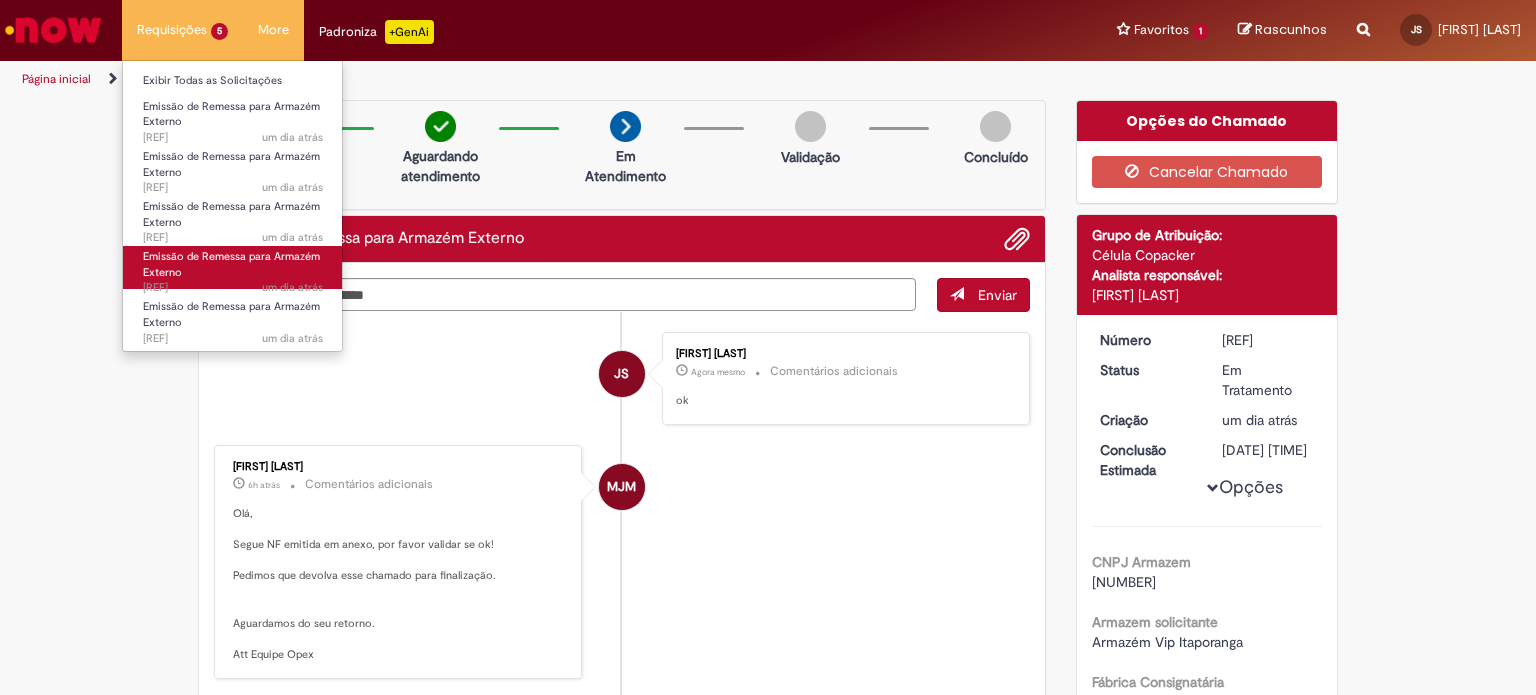 click on "Emissão de Remessa para Armazém Externo
um dia atrás um dia atrás  [REF]" at bounding box center (233, 267) 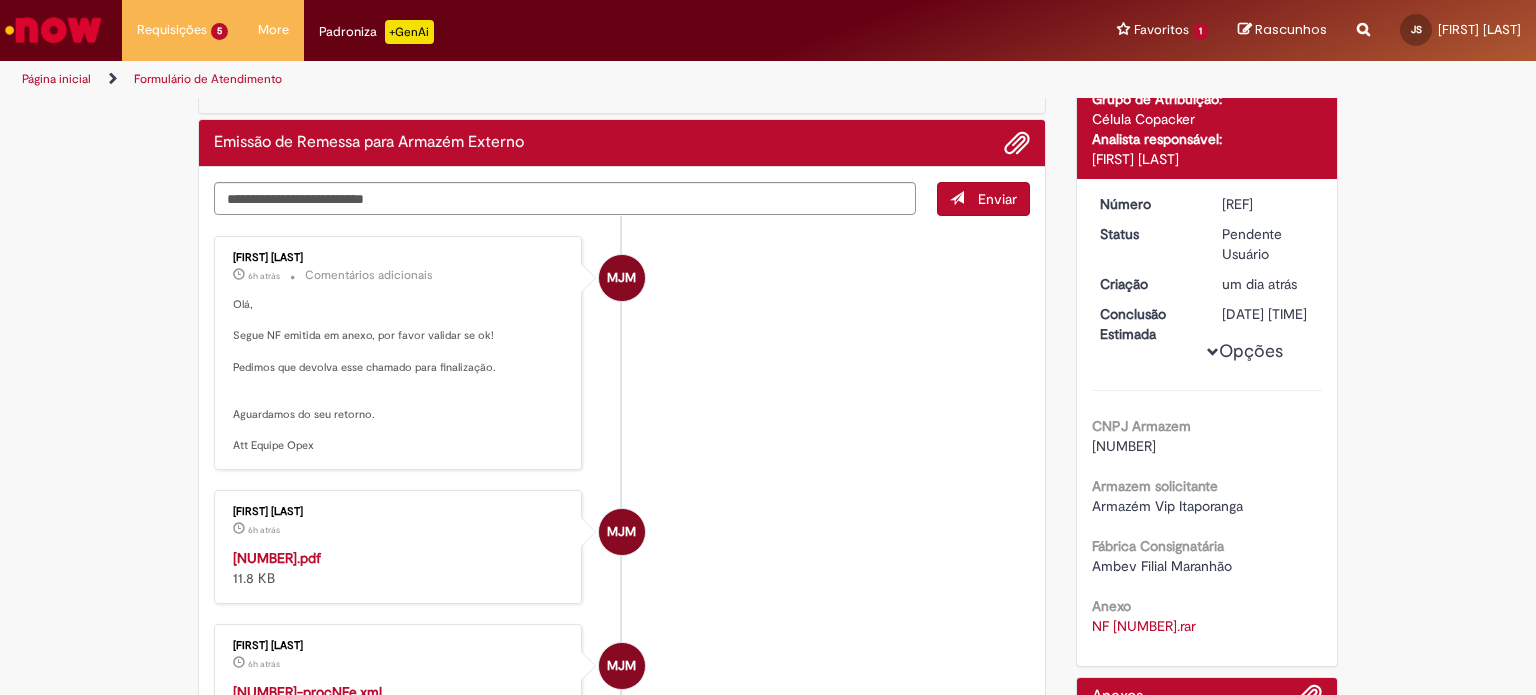 scroll, scrollTop: 358, scrollLeft: 0, axis: vertical 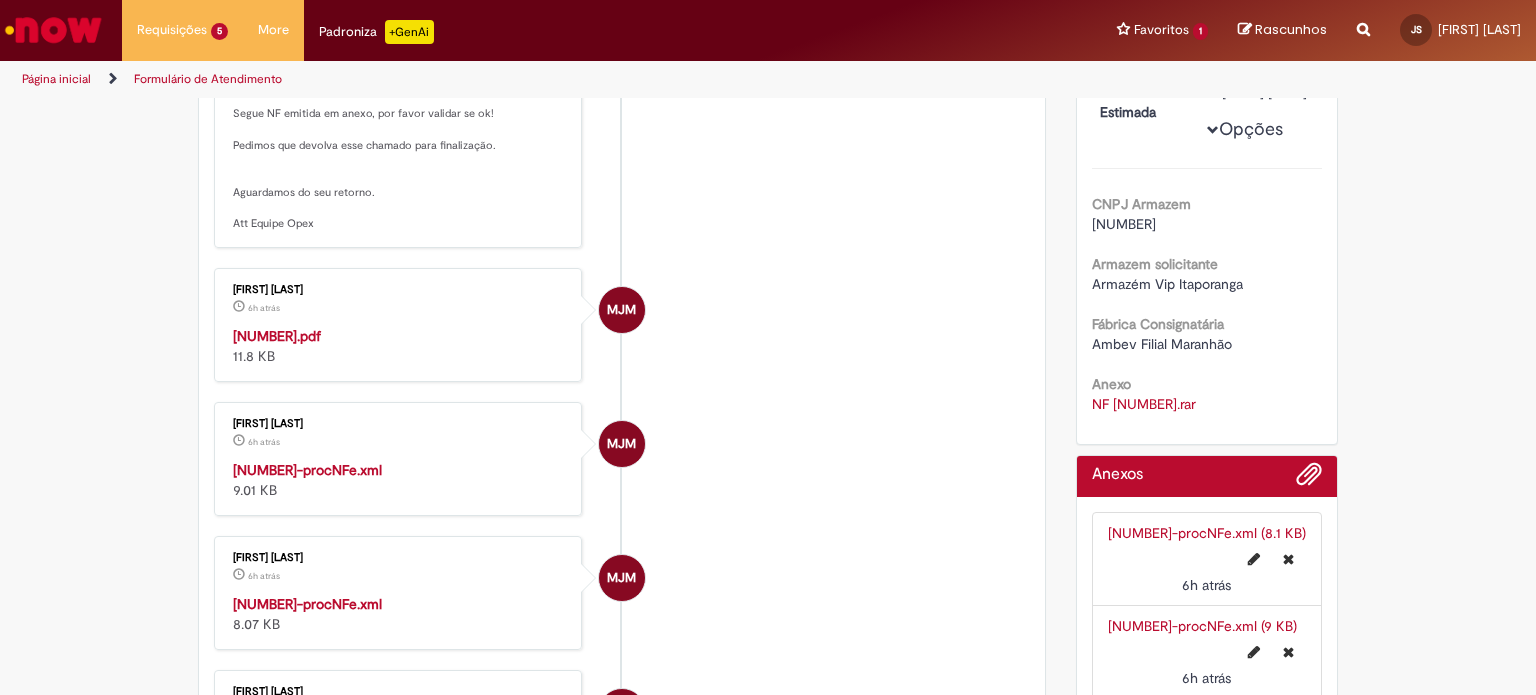 click on "[NUMBER].pdf" at bounding box center [277, 336] 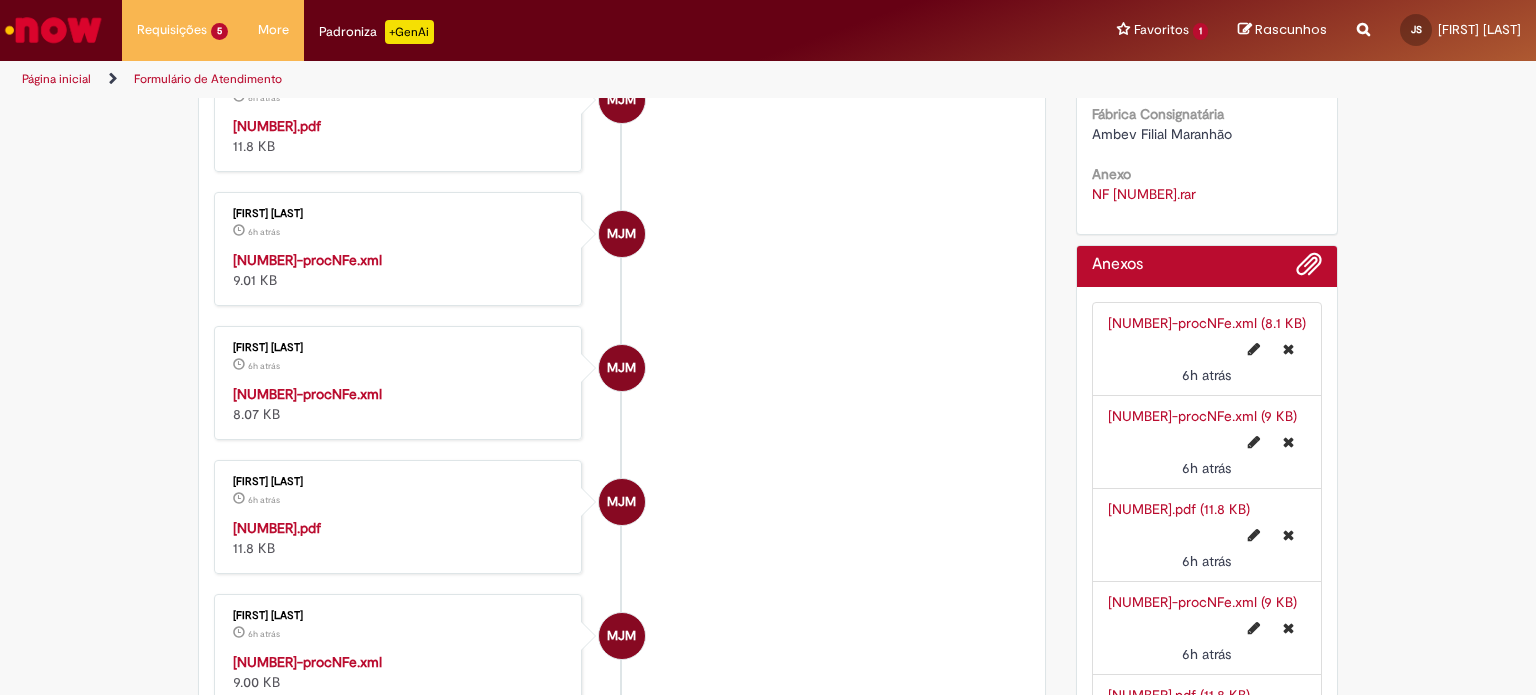 scroll, scrollTop: 575, scrollLeft: 0, axis: vertical 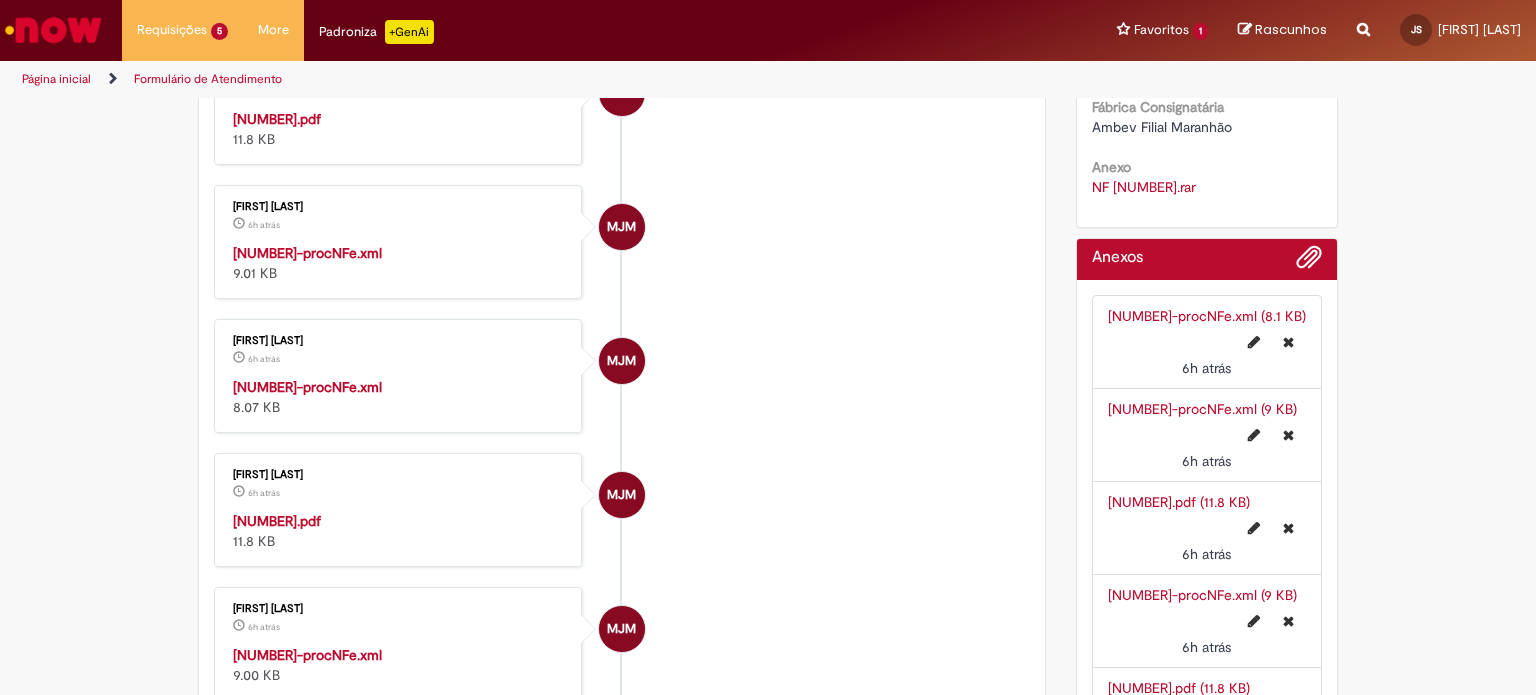 click on "[NUMBER]-procNFe.xml" at bounding box center (307, 387) 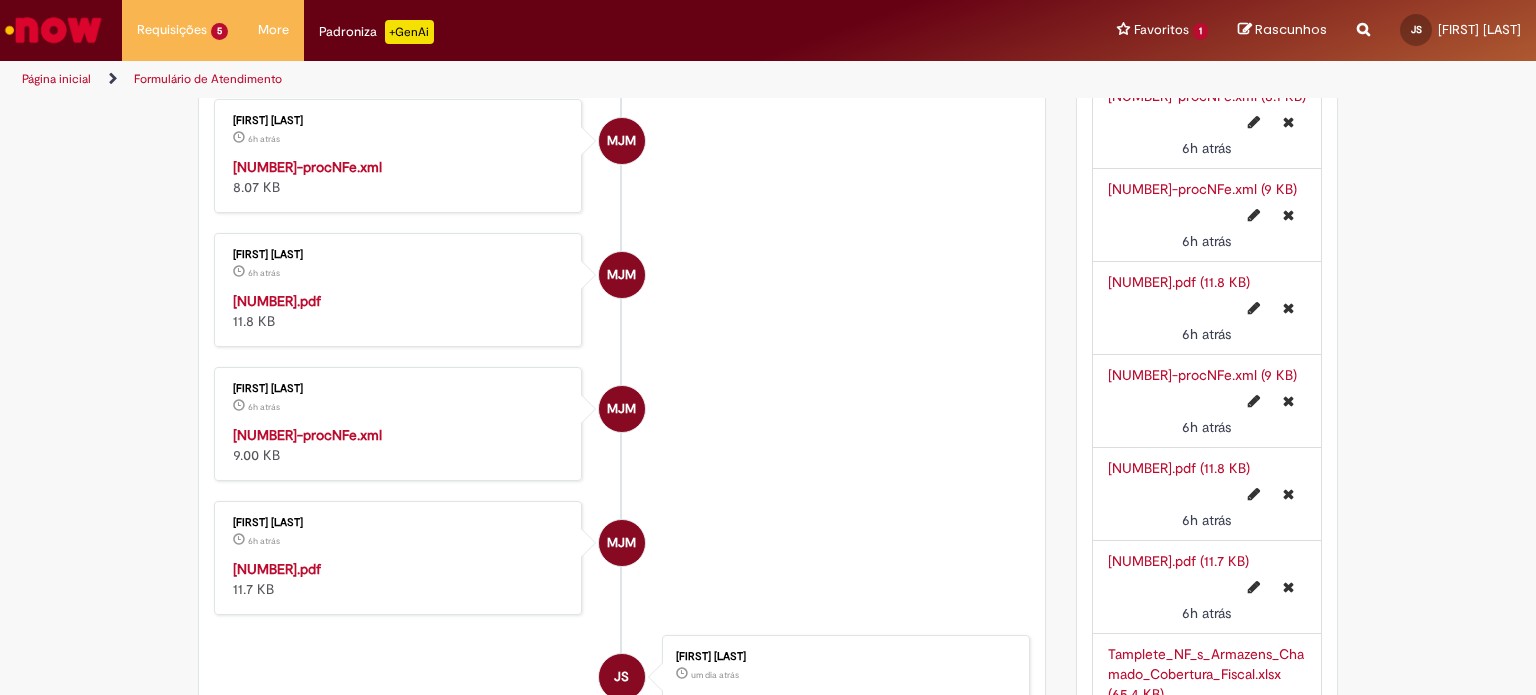 scroll, scrollTop: 799, scrollLeft: 0, axis: vertical 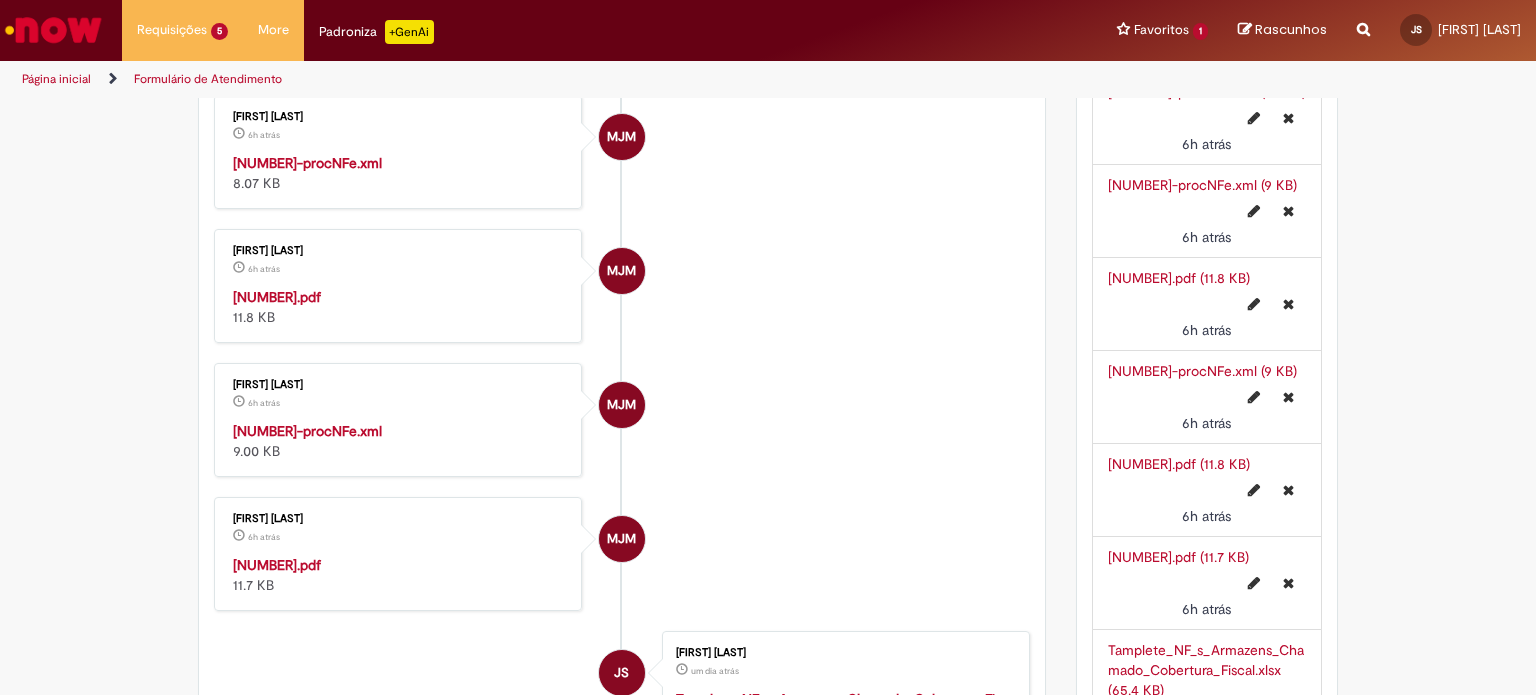 click on "[NUMBER].pdf" at bounding box center [277, 297] 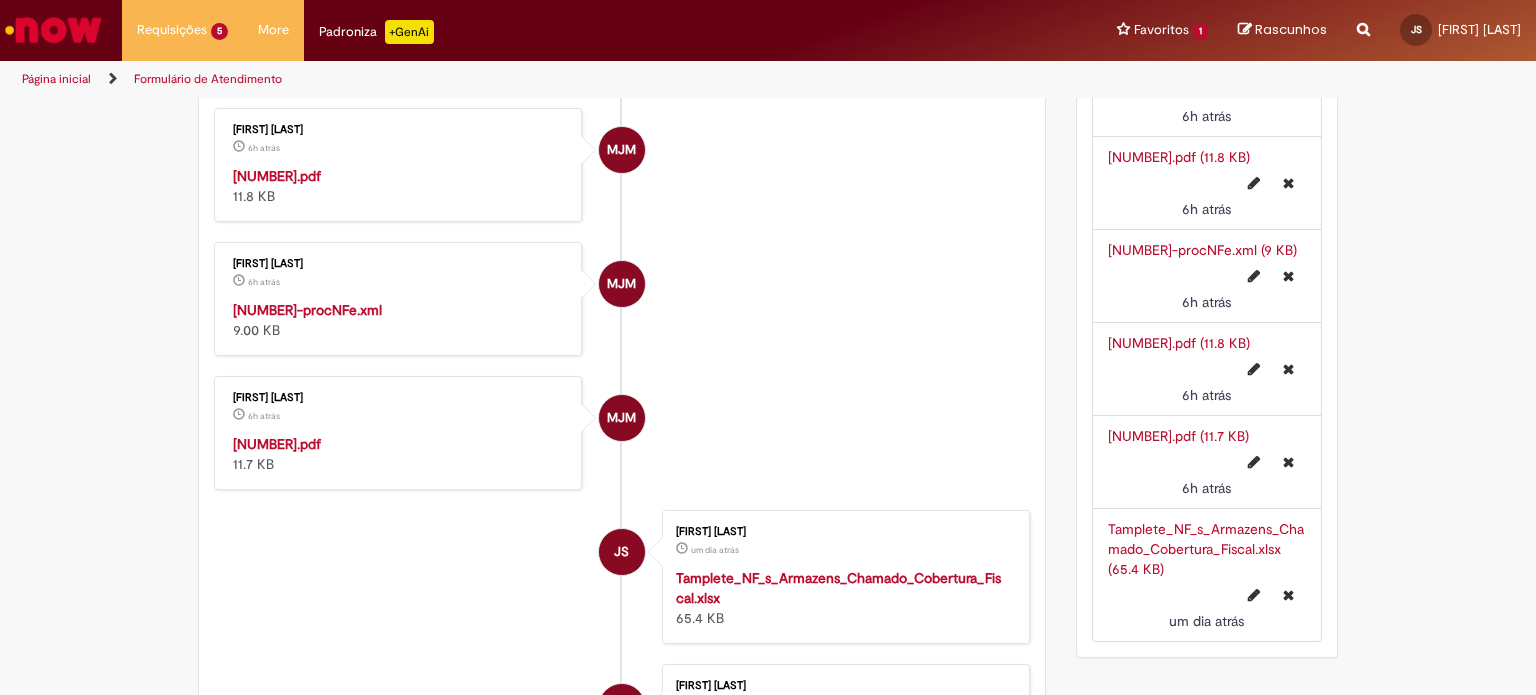 scroll, scrollTop: 927, scrollLeft: 0, axis: vertical 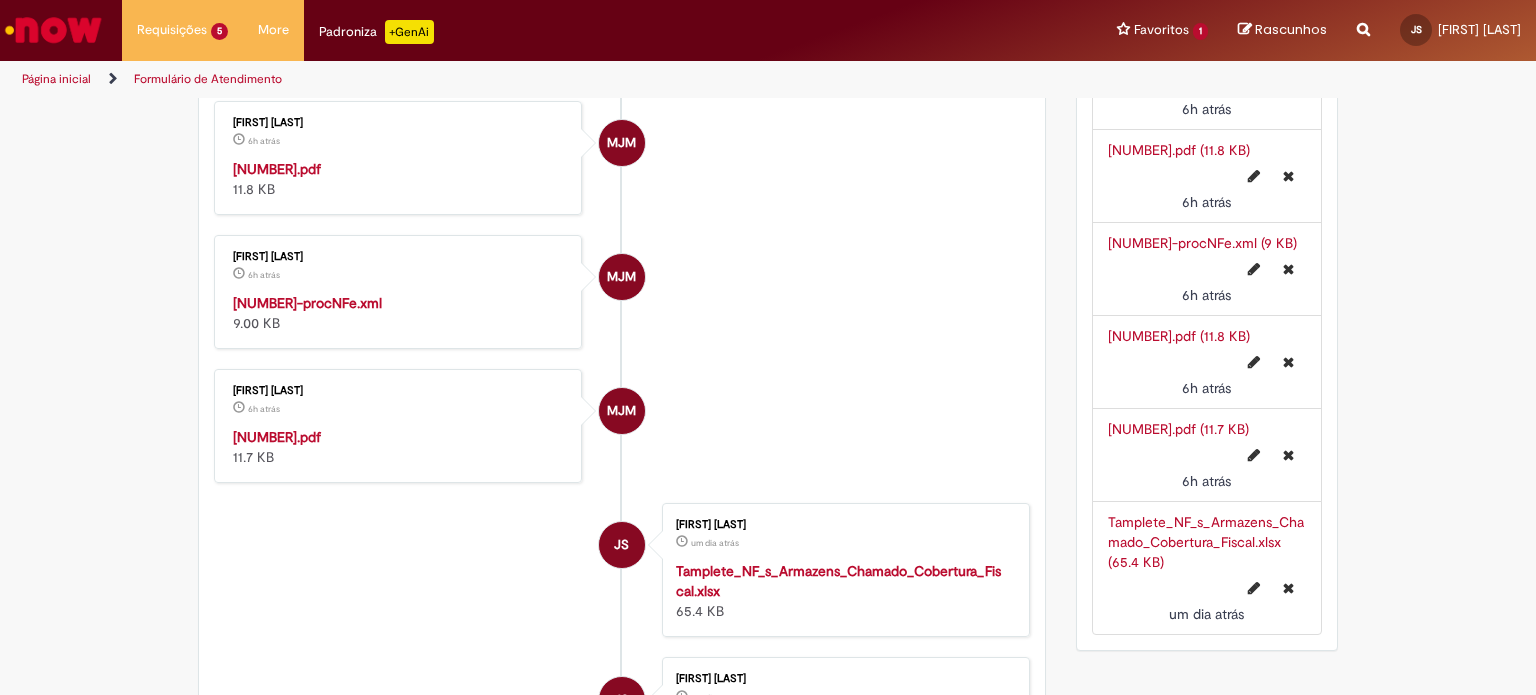 click on "[NUMBER]-procNFe.xml" at bounding box center (307, 303) 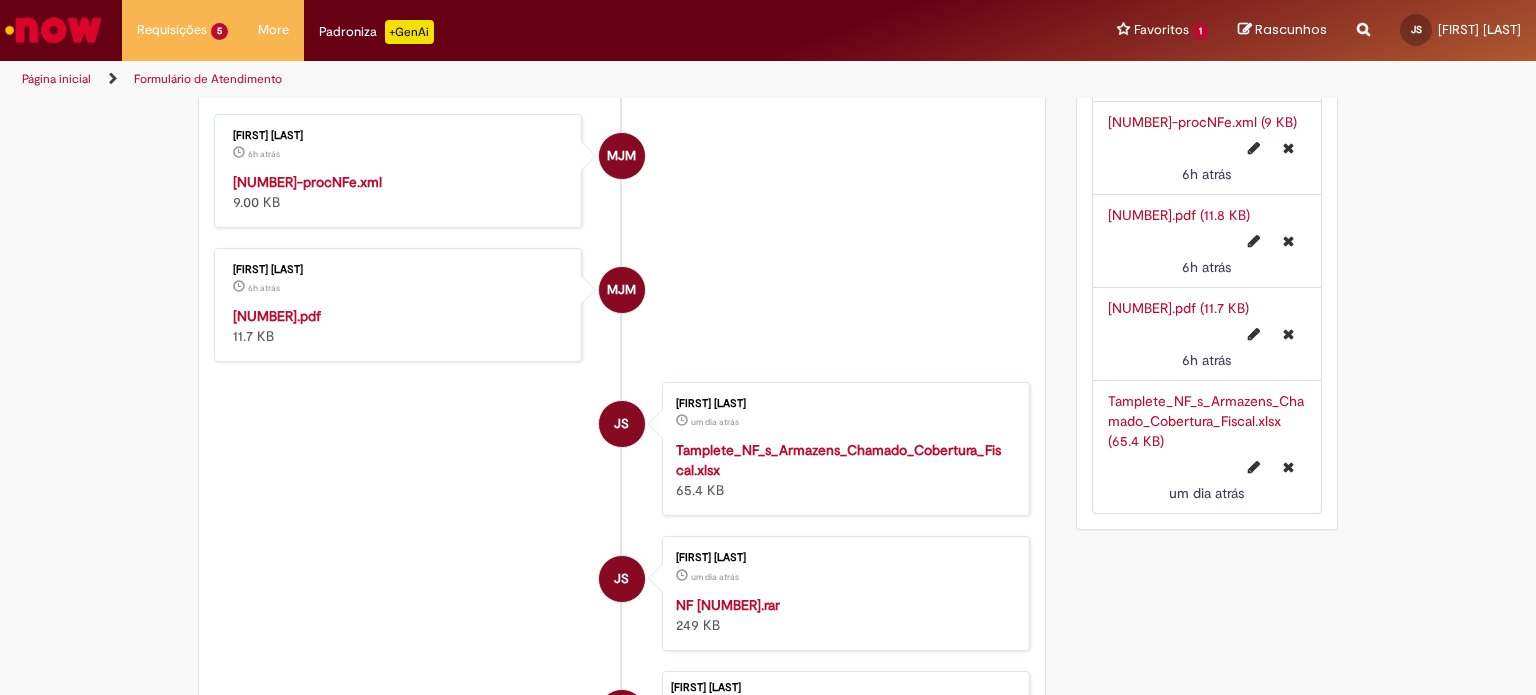 scroll, scrollTop: 1091, scrollLeft: 0, axis: vertical 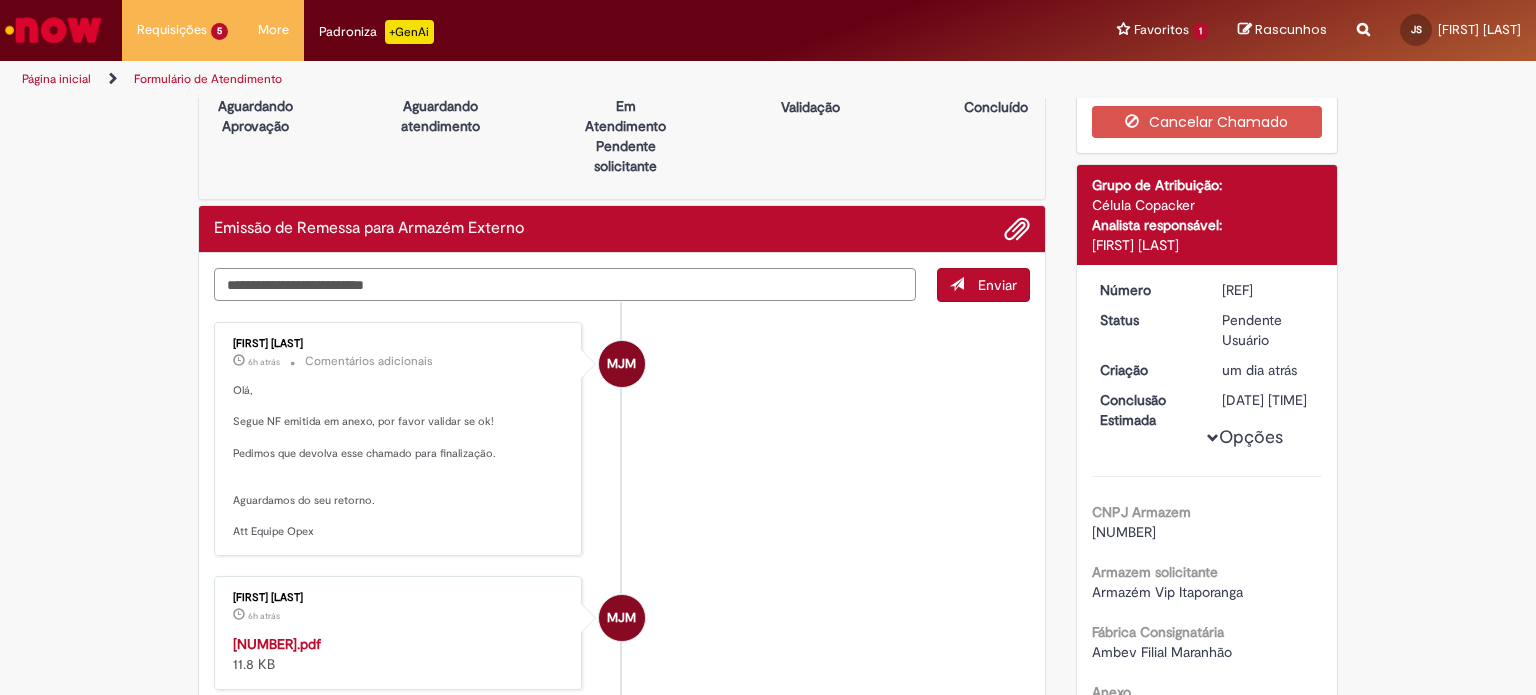 click at bounding box center [565, 285] 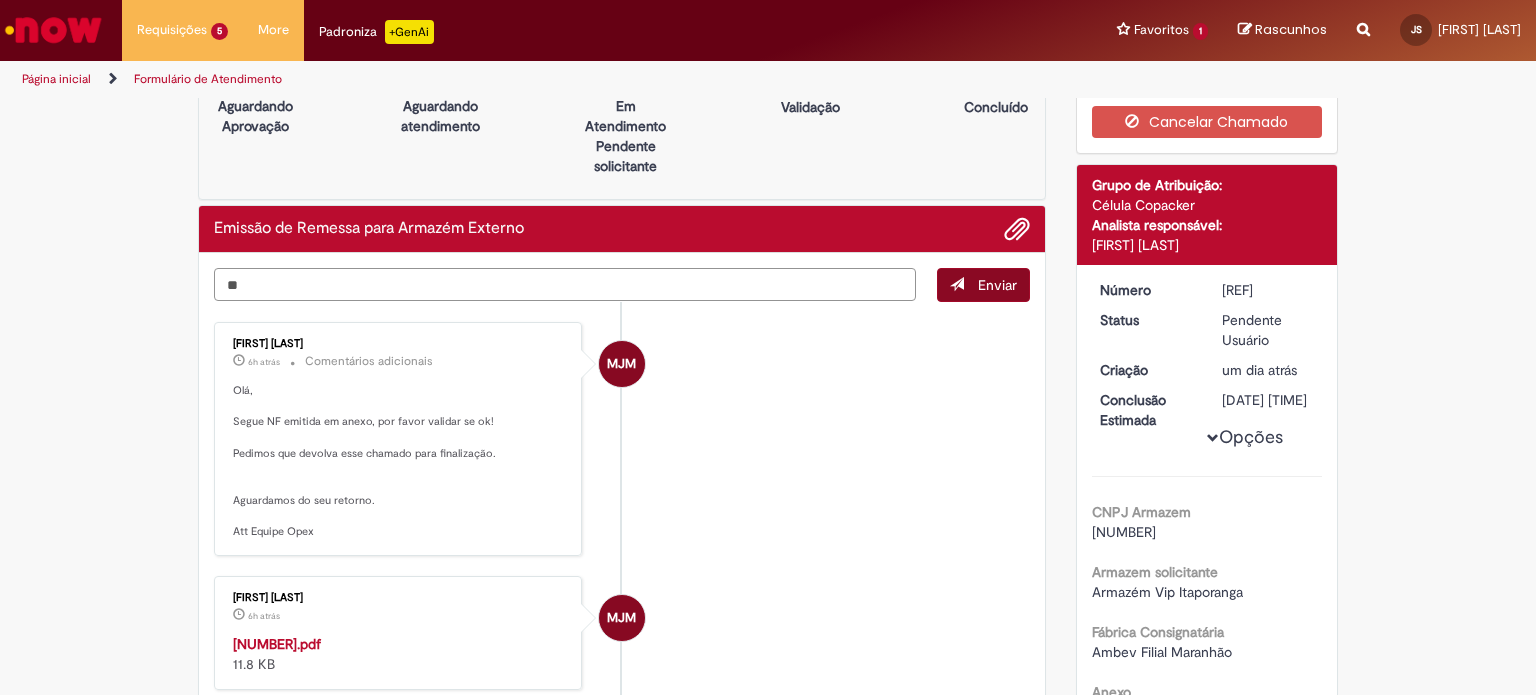 type on "**" 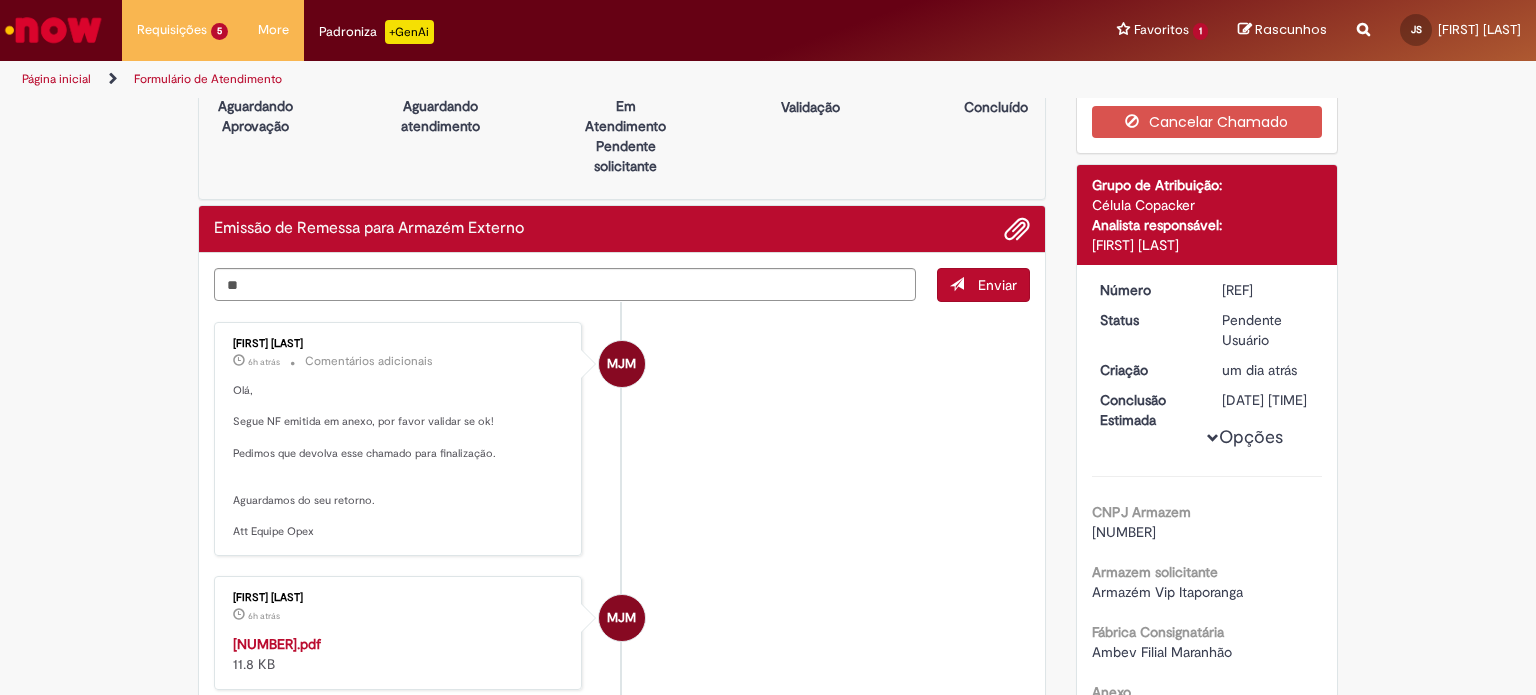 click on "Enviar" at bounding box center [997, 285] 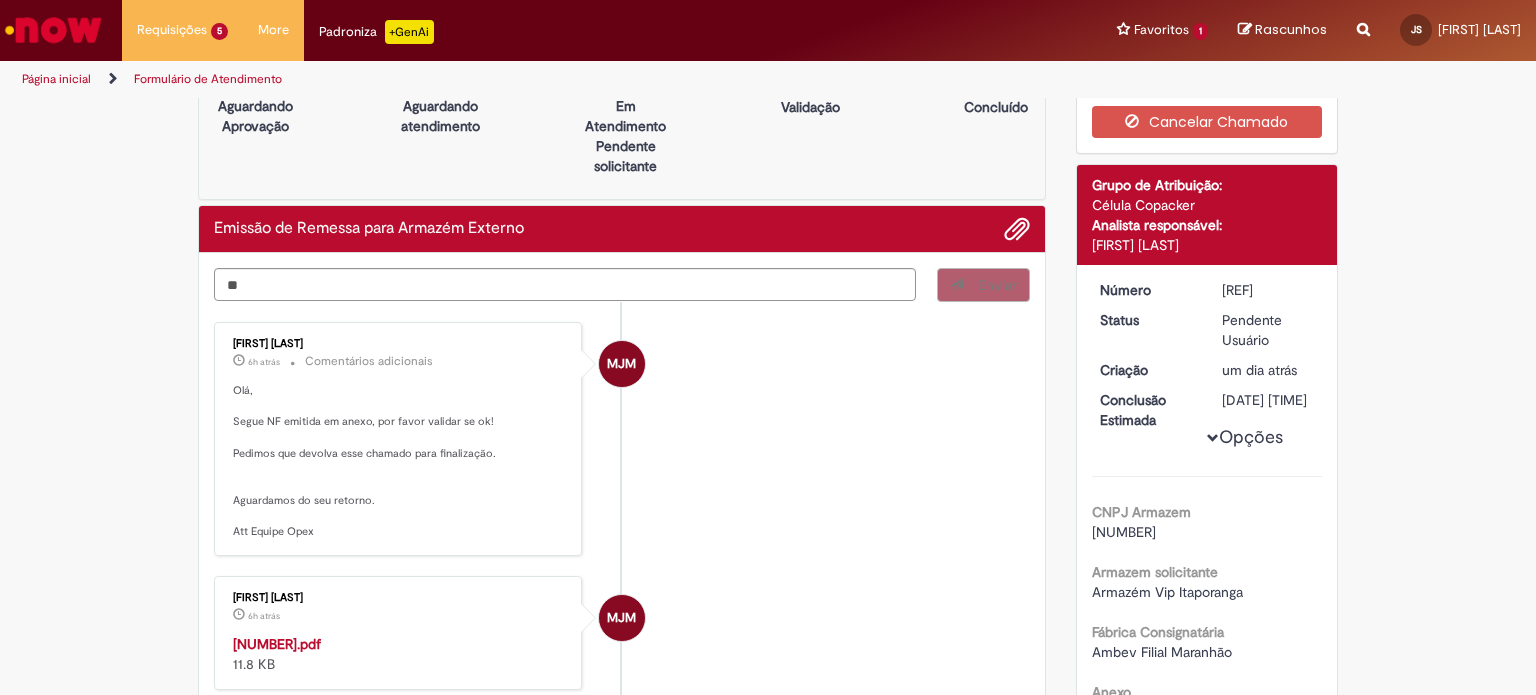 type 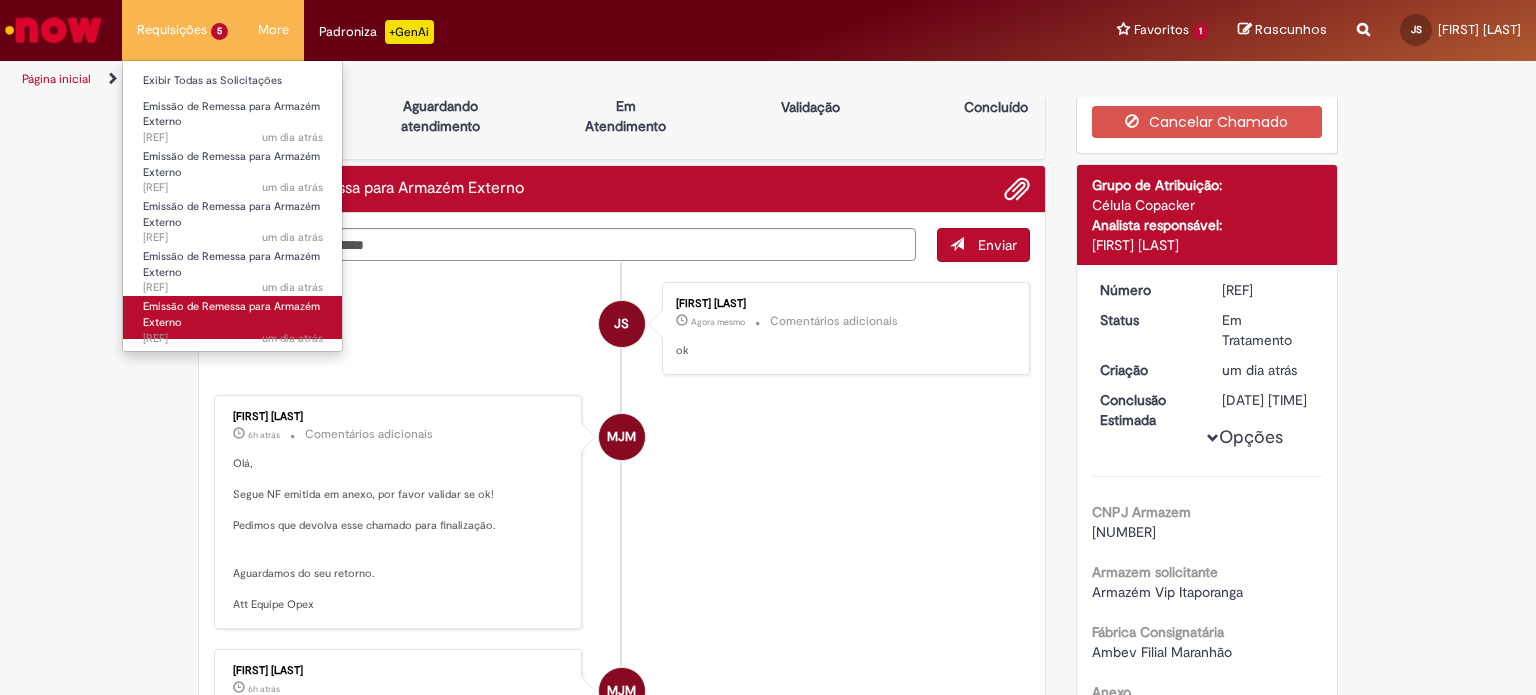 click on "Emissão de Remessa para Armazém Externo
um dia atrás um dia atrás  [REF]" at bounding box center (233, 317) 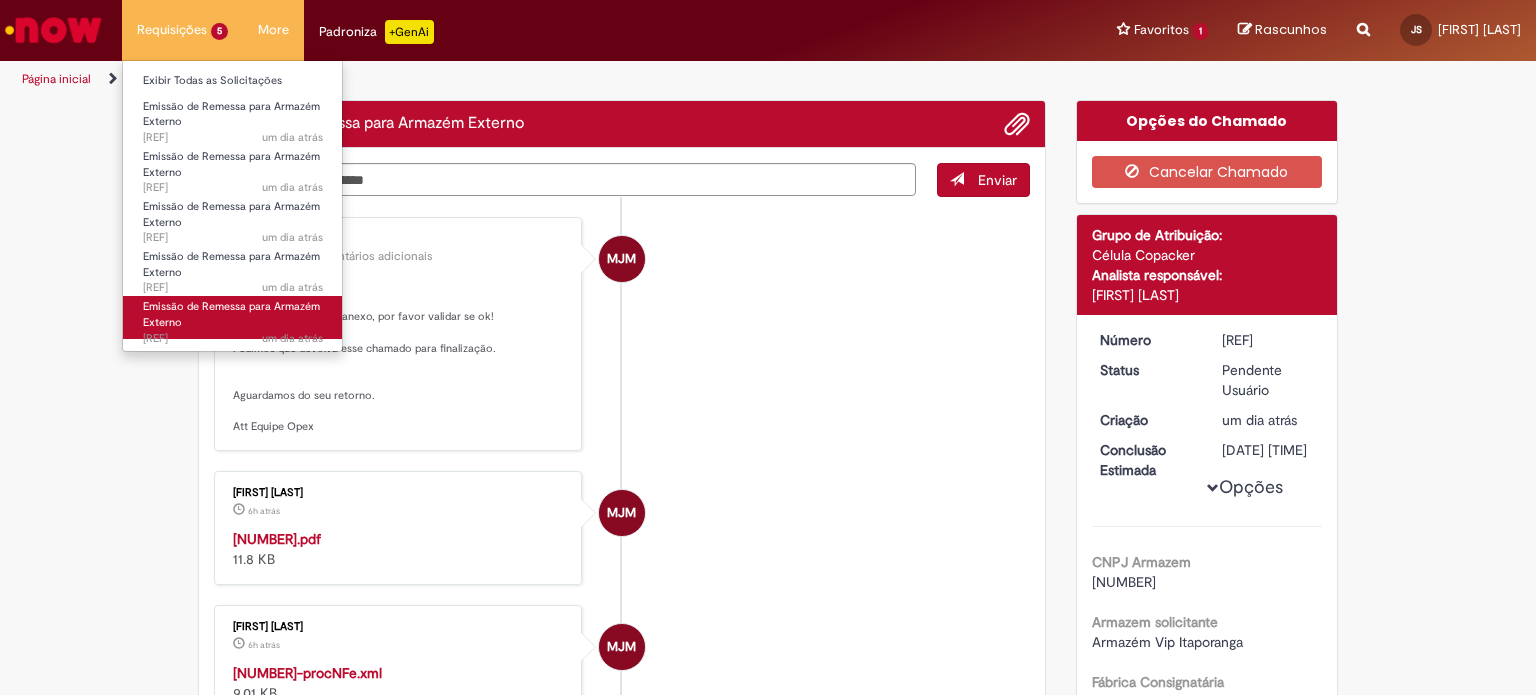 scroll, scrollTop: 0, scrollLeft: 0, axis: both 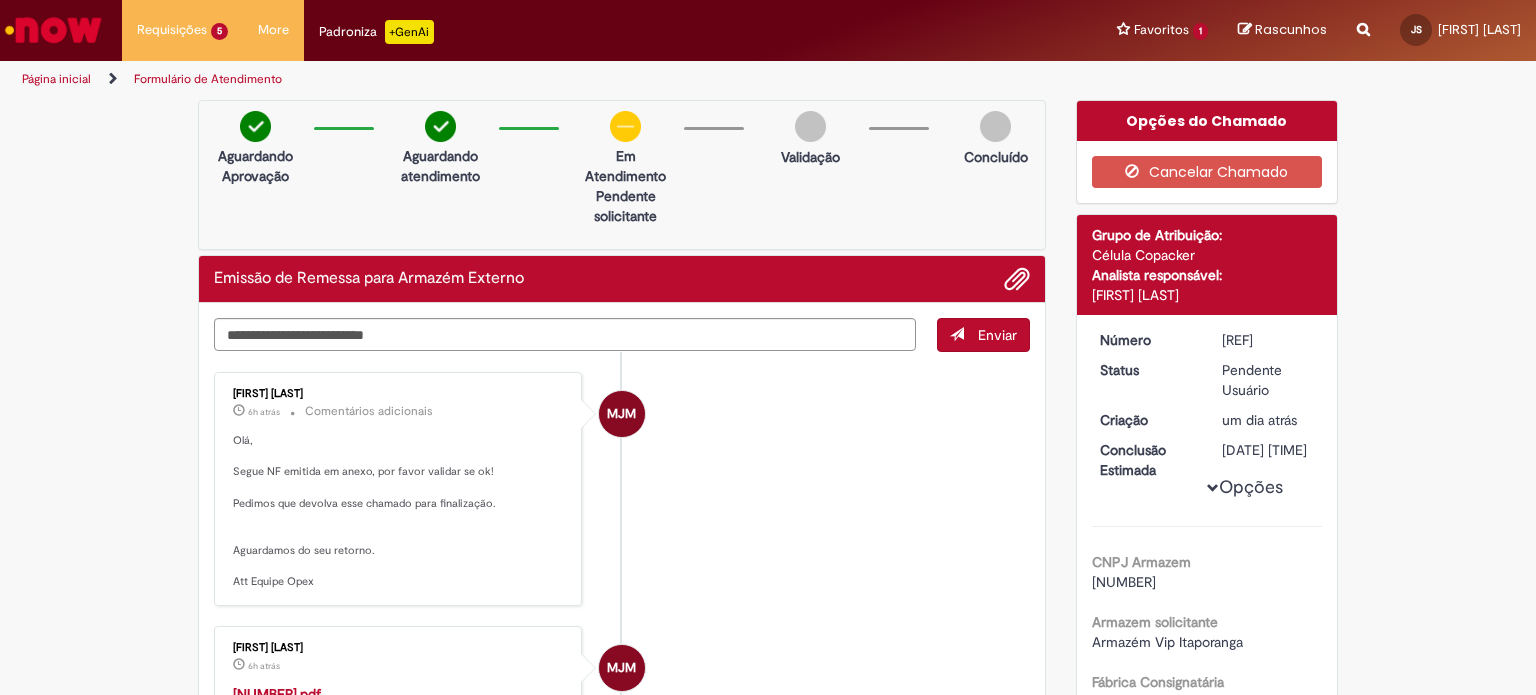 click on "Olá,
Segue NF emitida em anexo, por favor validar se ok!
Pedimos que devolva esse chamado para finalização.
Aguardamos do seu retorno.
Att Equipe Opex" at bounding box center [399, 511] 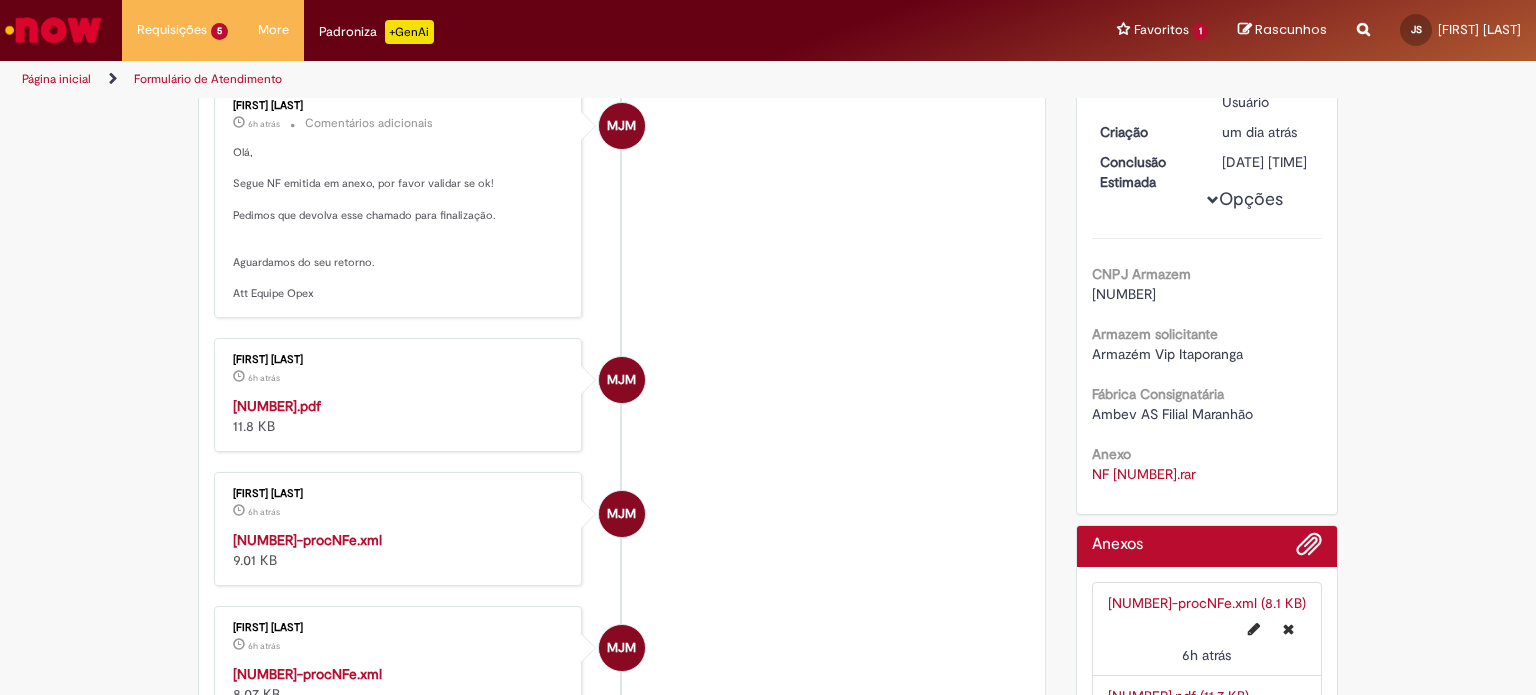 scroll, scrollTop: 288, scrollLeft: 0, axis: vertical 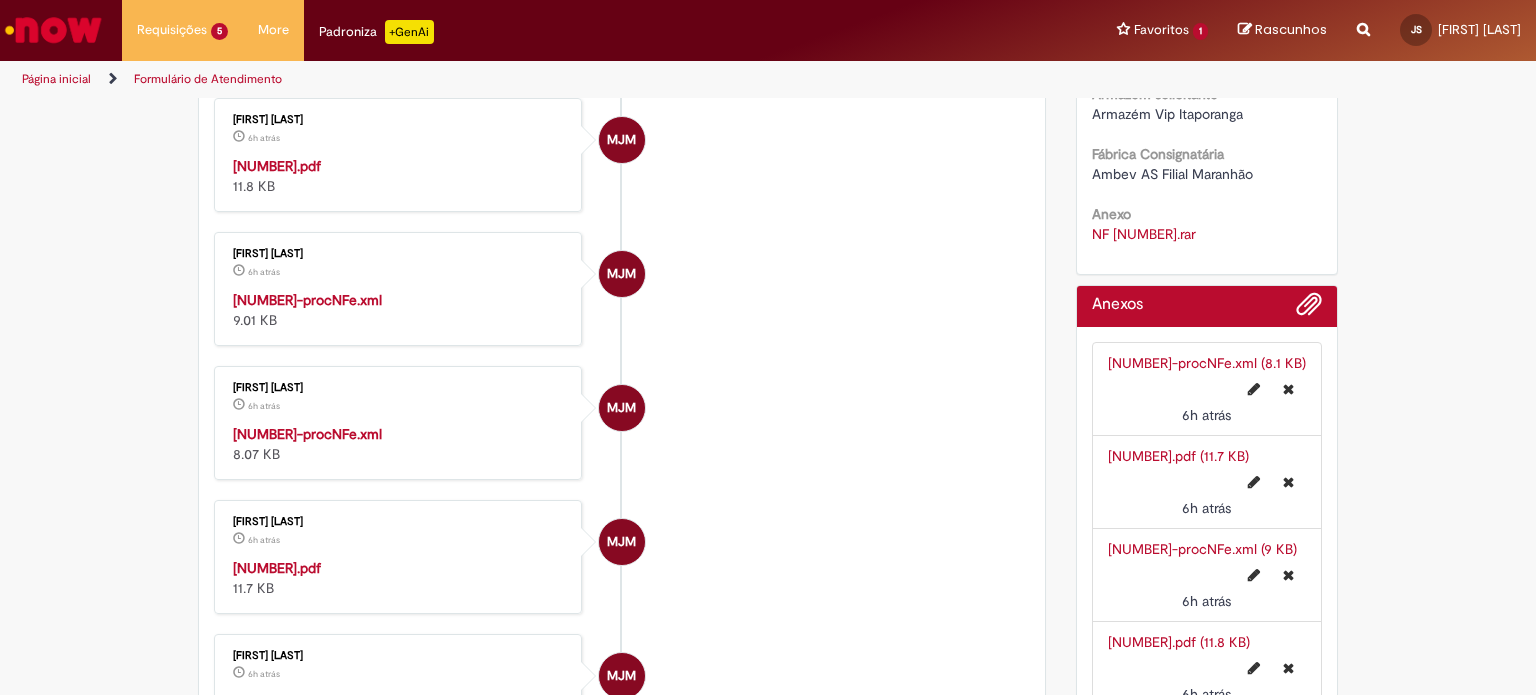 click on "[NUMBER]-procNFe.xml" at bounding box center [307, 434] 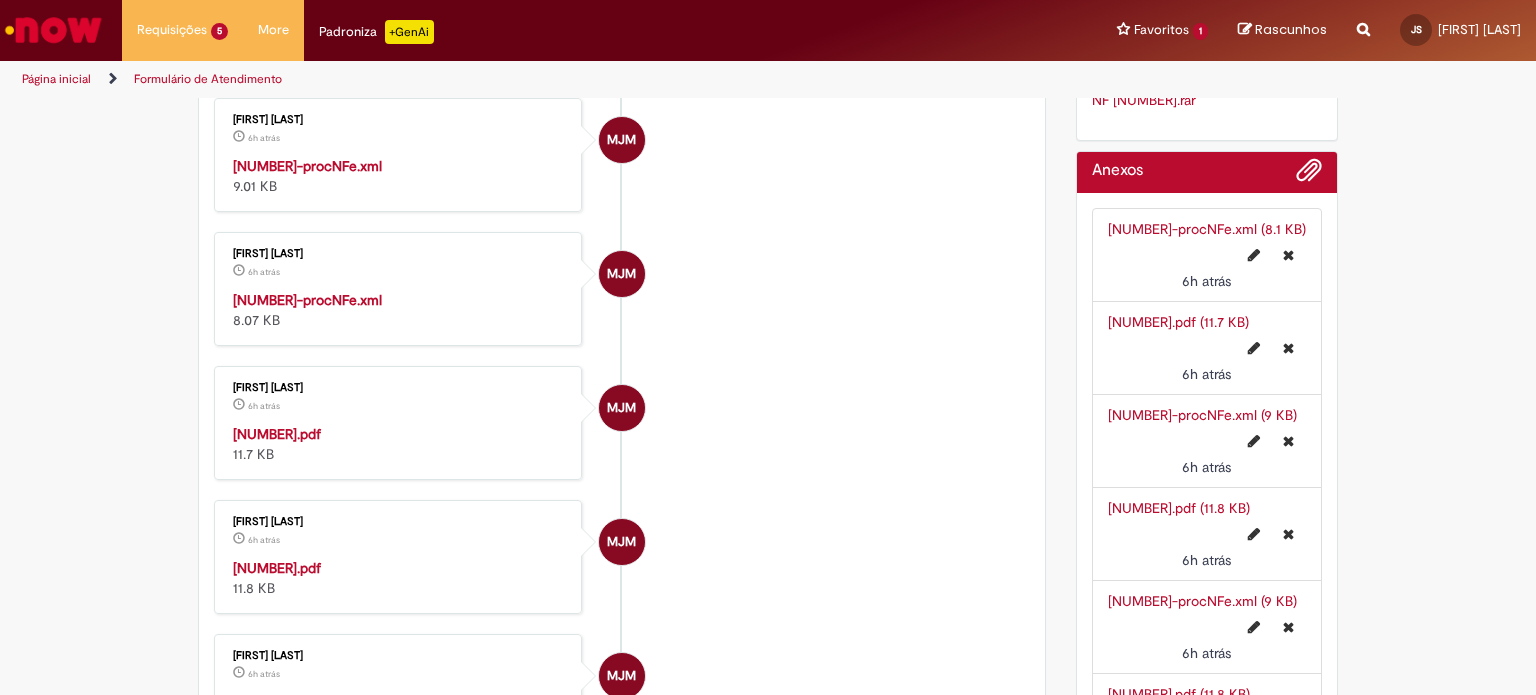 scroll, scrollTop: 686, scrollLeft: 0, axis: vertical 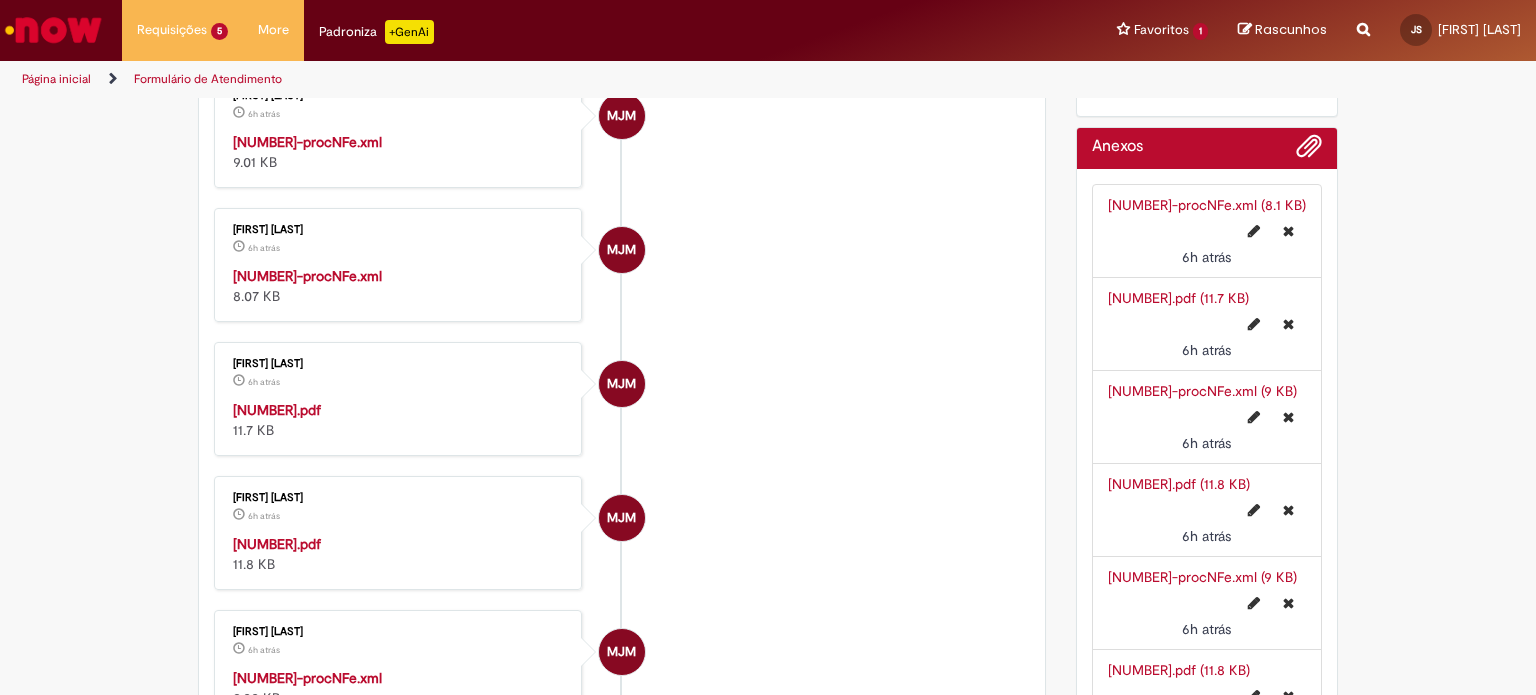click on "[NUMBER].pdf" at bounding box center (277, 410) 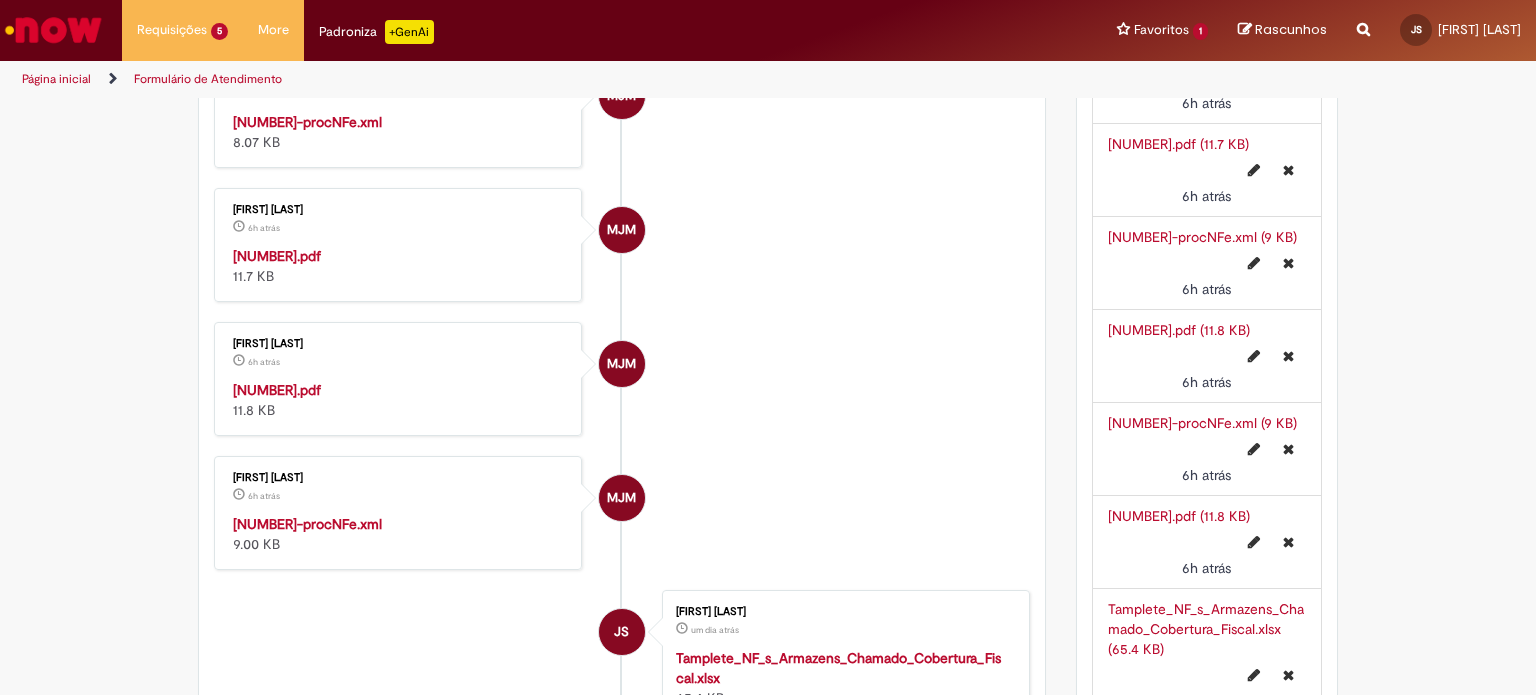 scroll, scrollTop: 842, scrollLeft: 0, axis: vertical 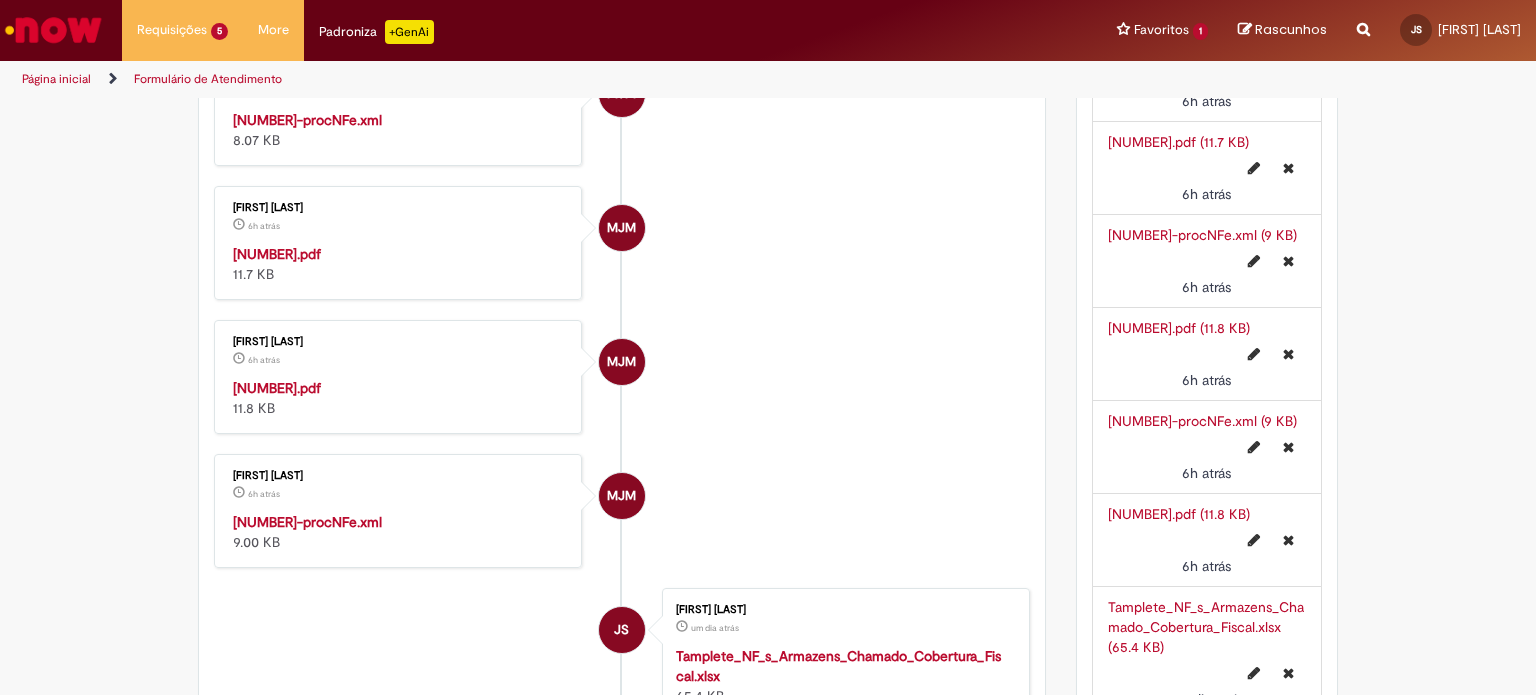 click on "[NUMBER].pdf" at bounding box center (277, 388) 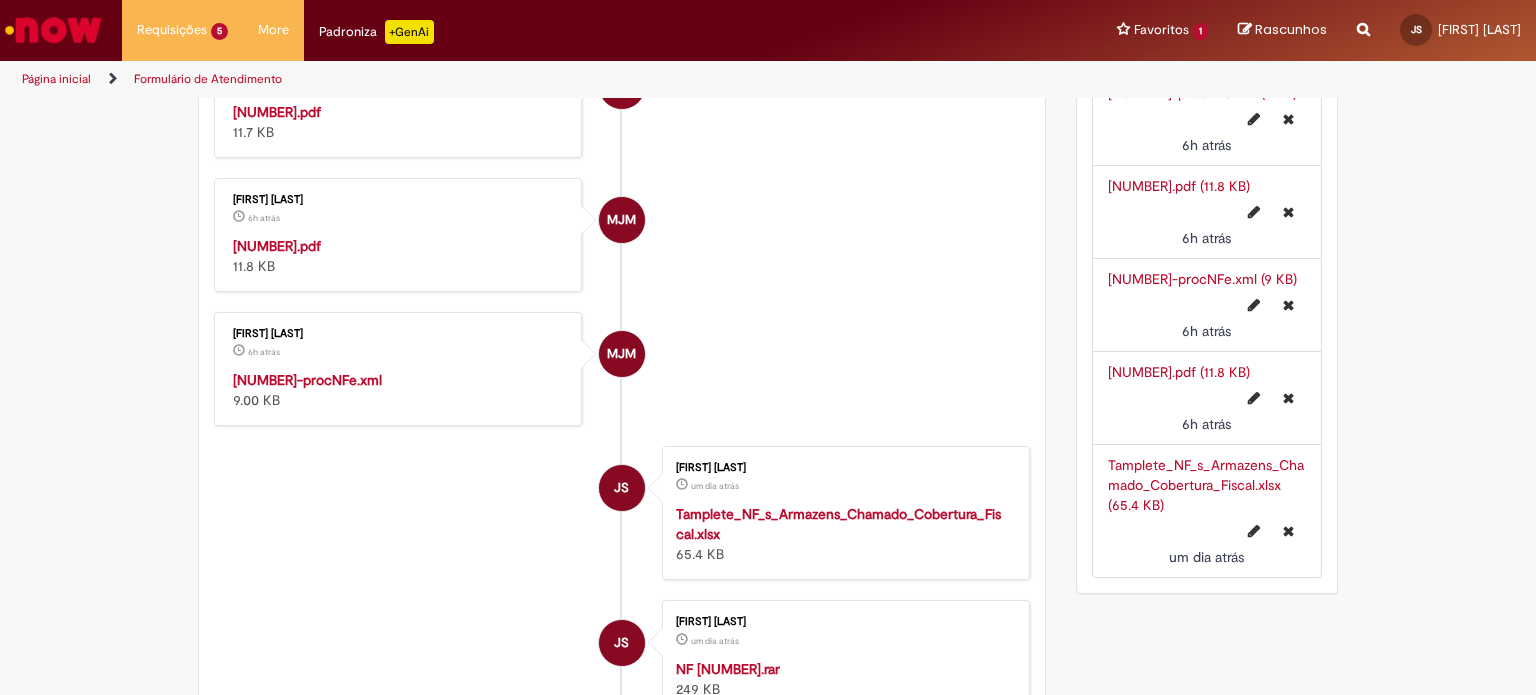 scroll, scrollTop: 1012, scrollLeft: 0, axis: vertical 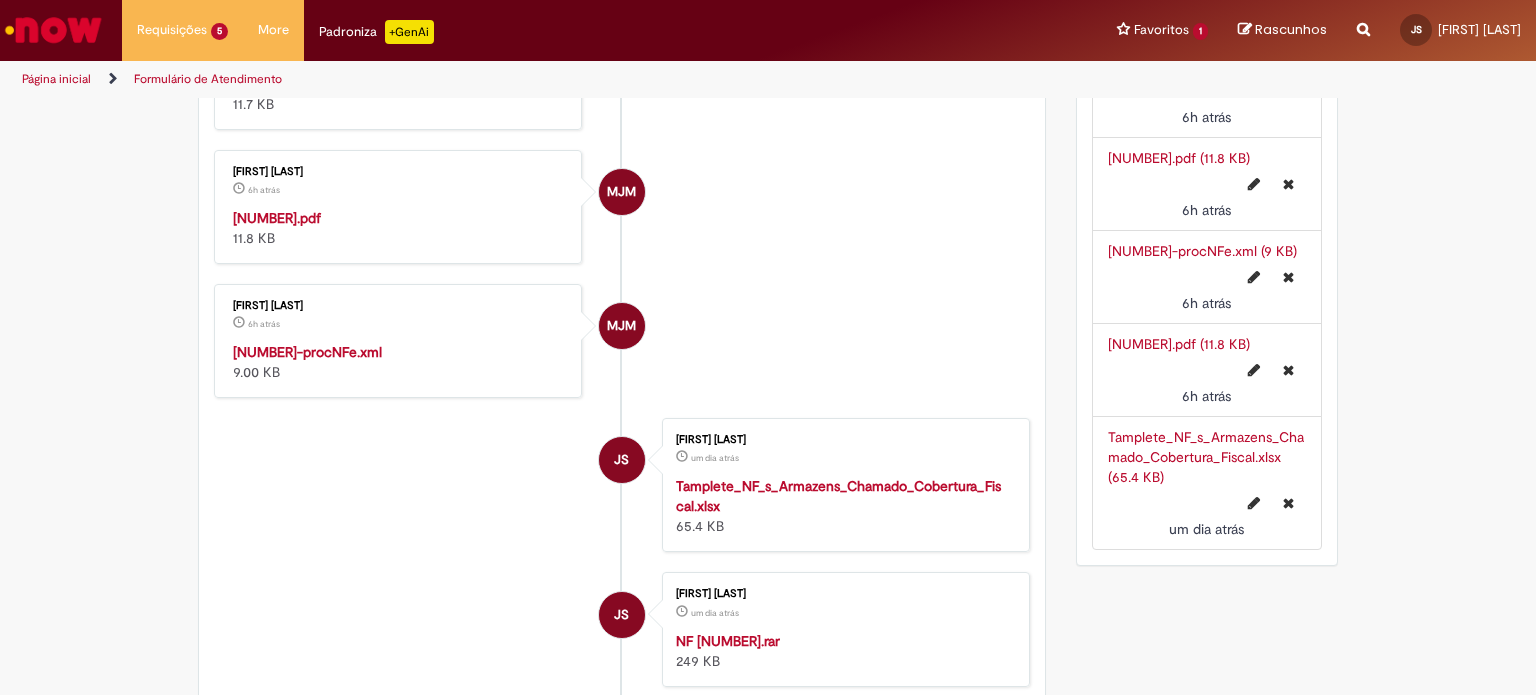 click on "[NUMBER]-procNFe.xml" at bounding box center [307, 352] 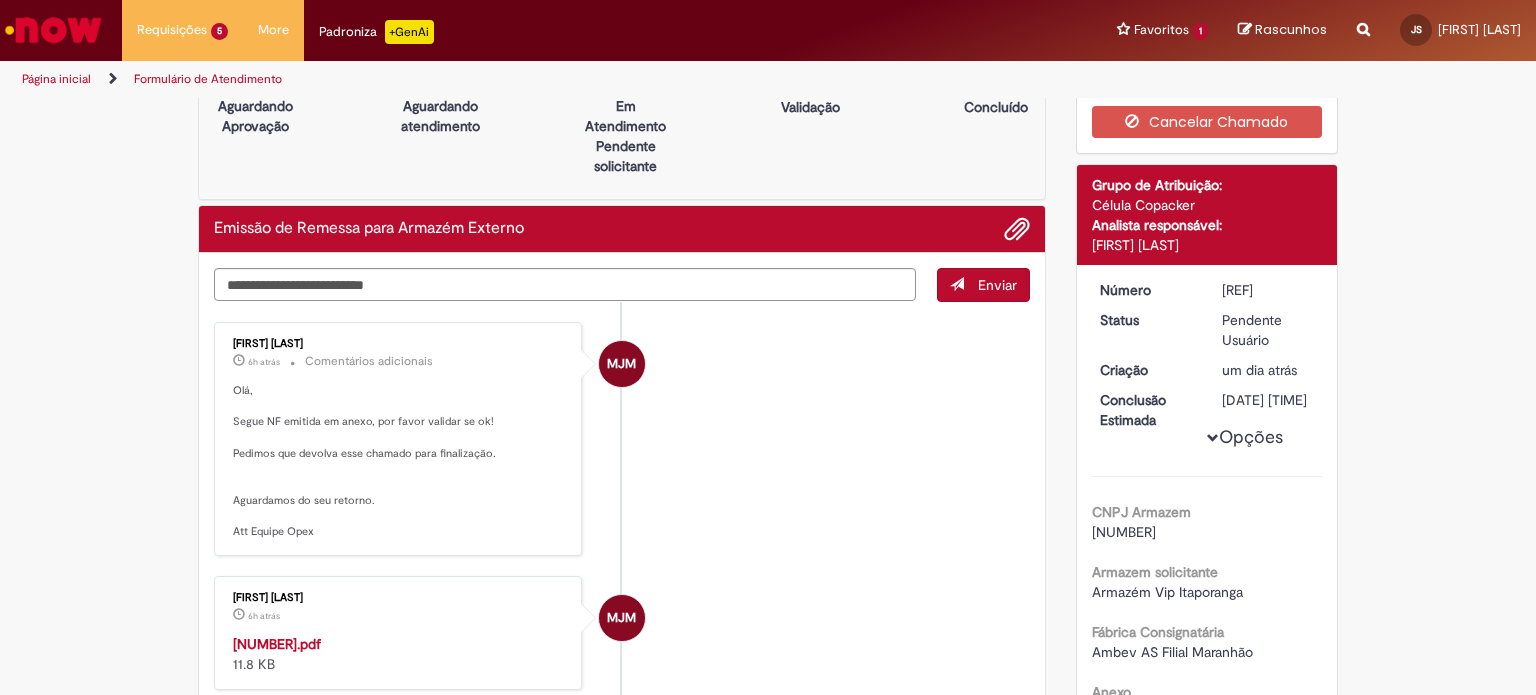 scroll, scrollTop: 0, scrollLeft: 0, axis: both 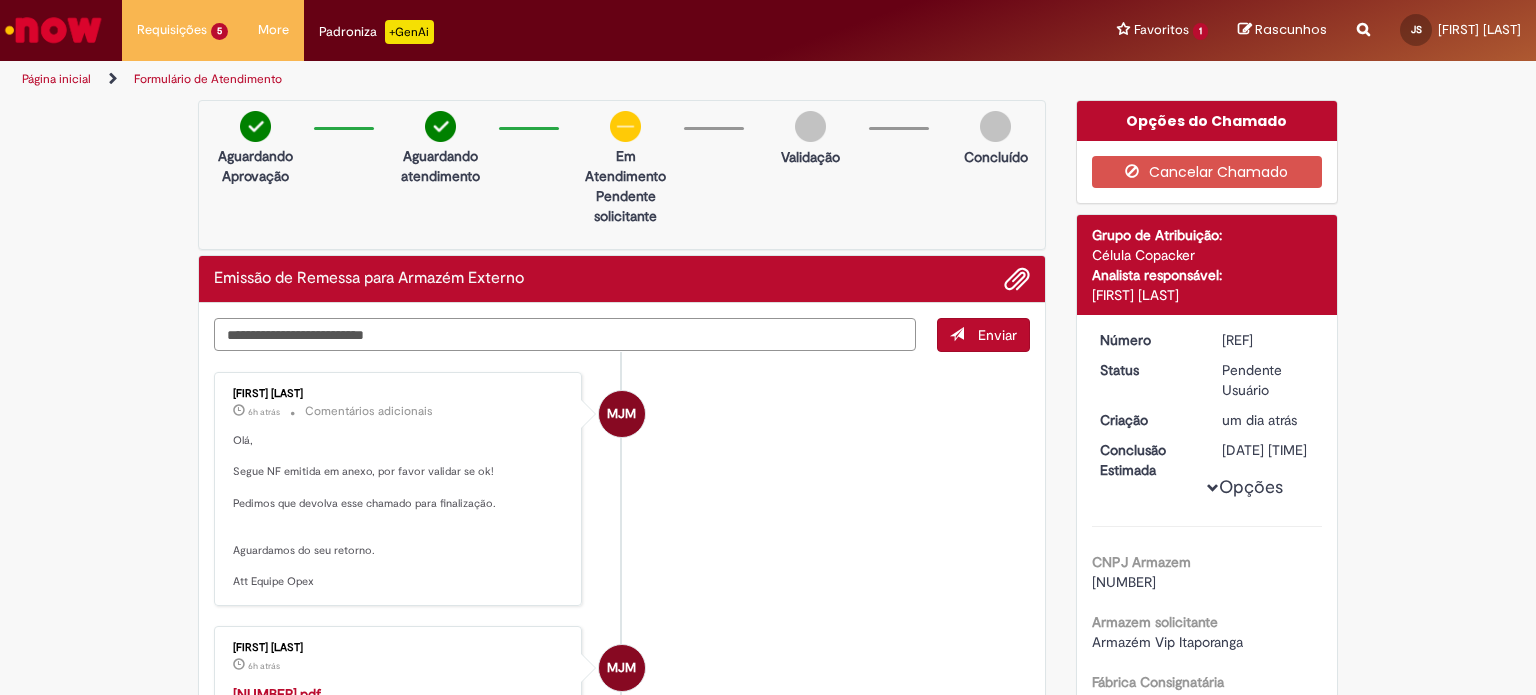 click at bounding box center (565, 335) 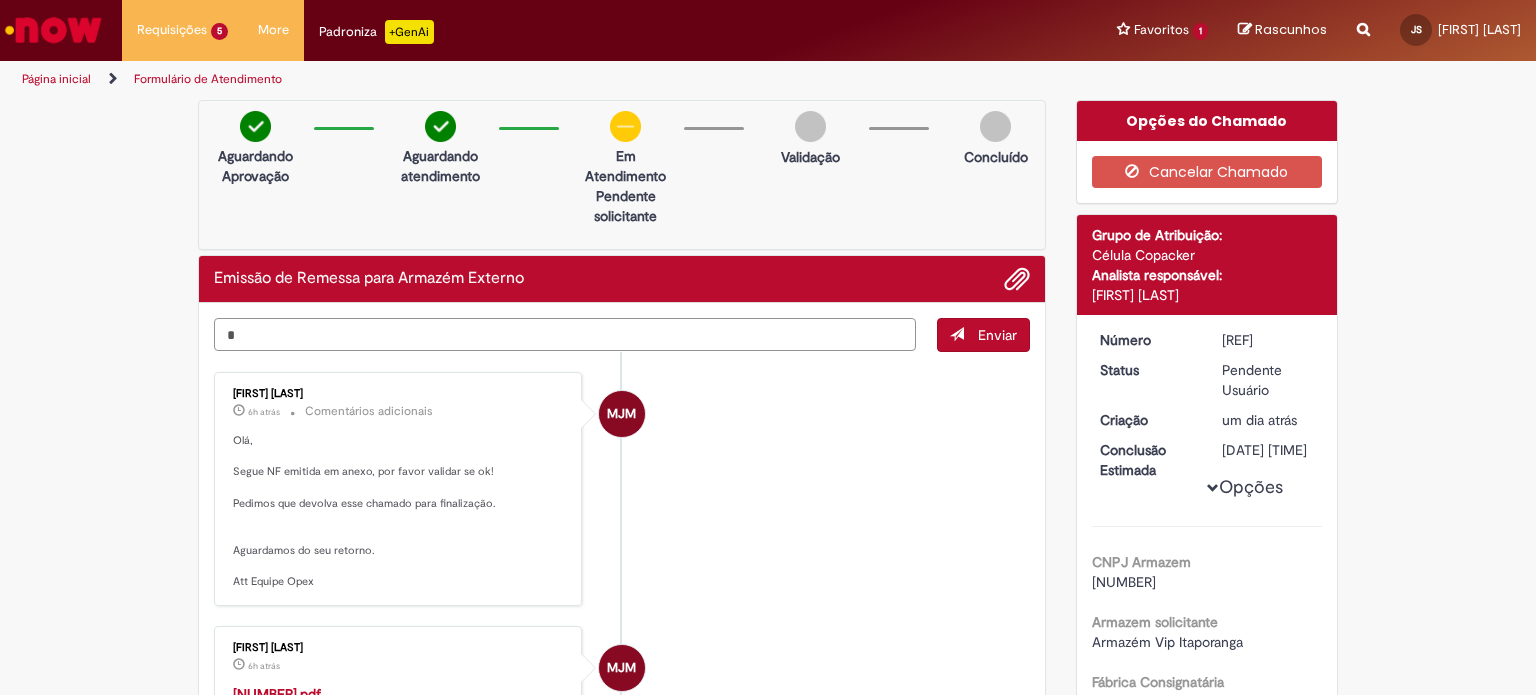 type on "**" 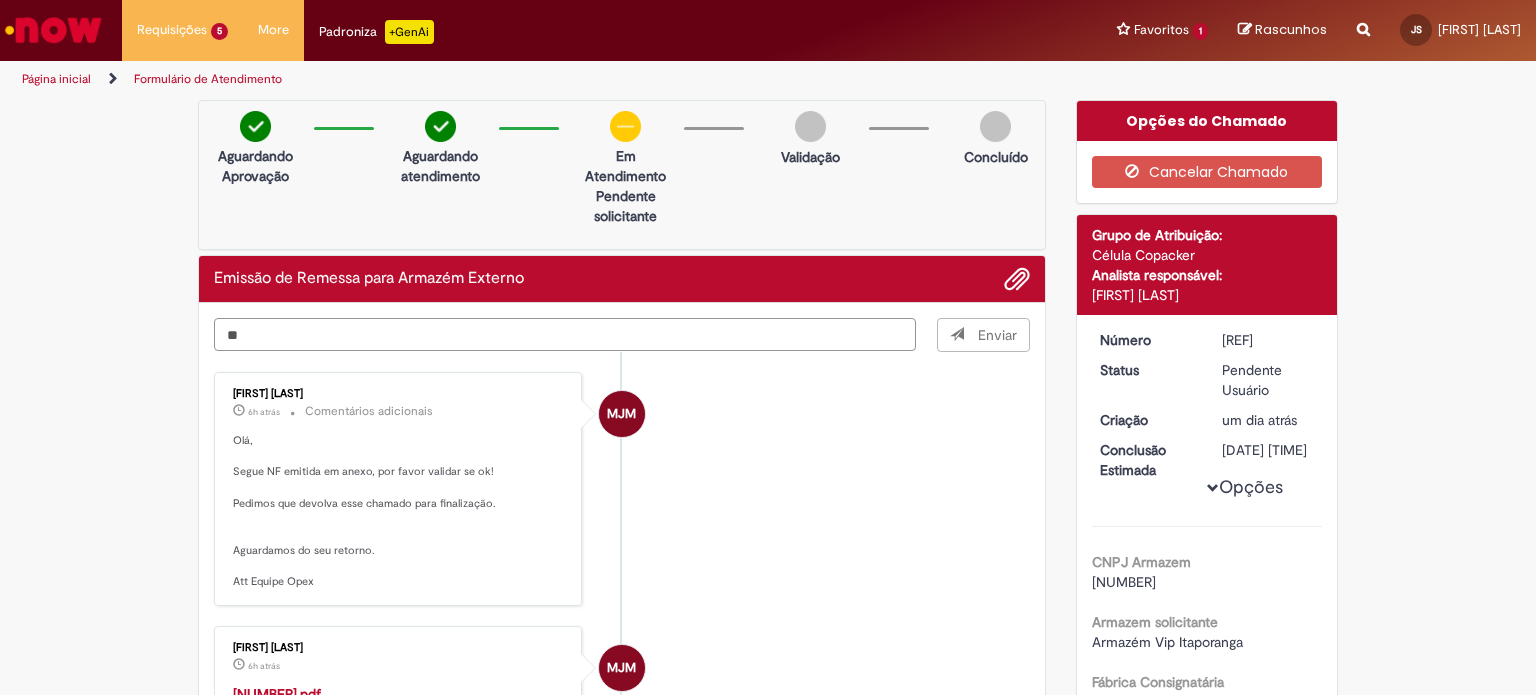 type 